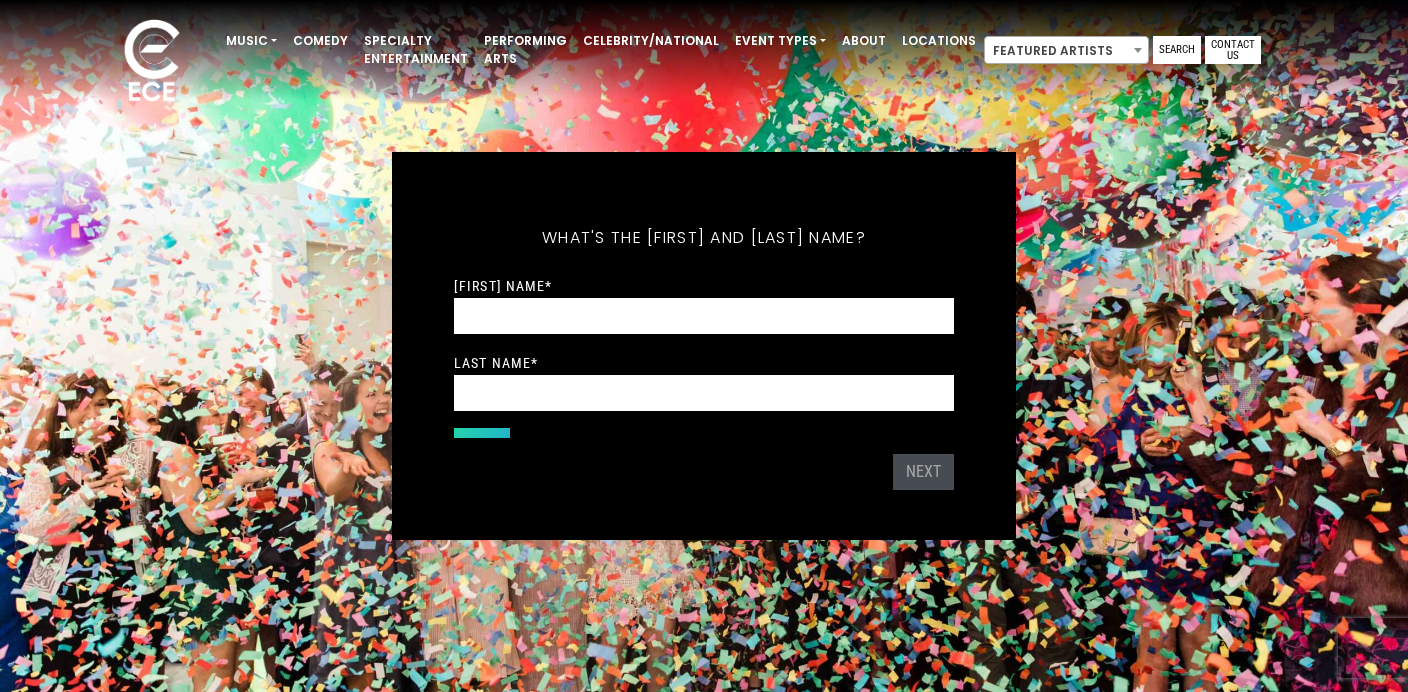 scroll, scrollTop: 0, scrollLeft: 0, axis: both 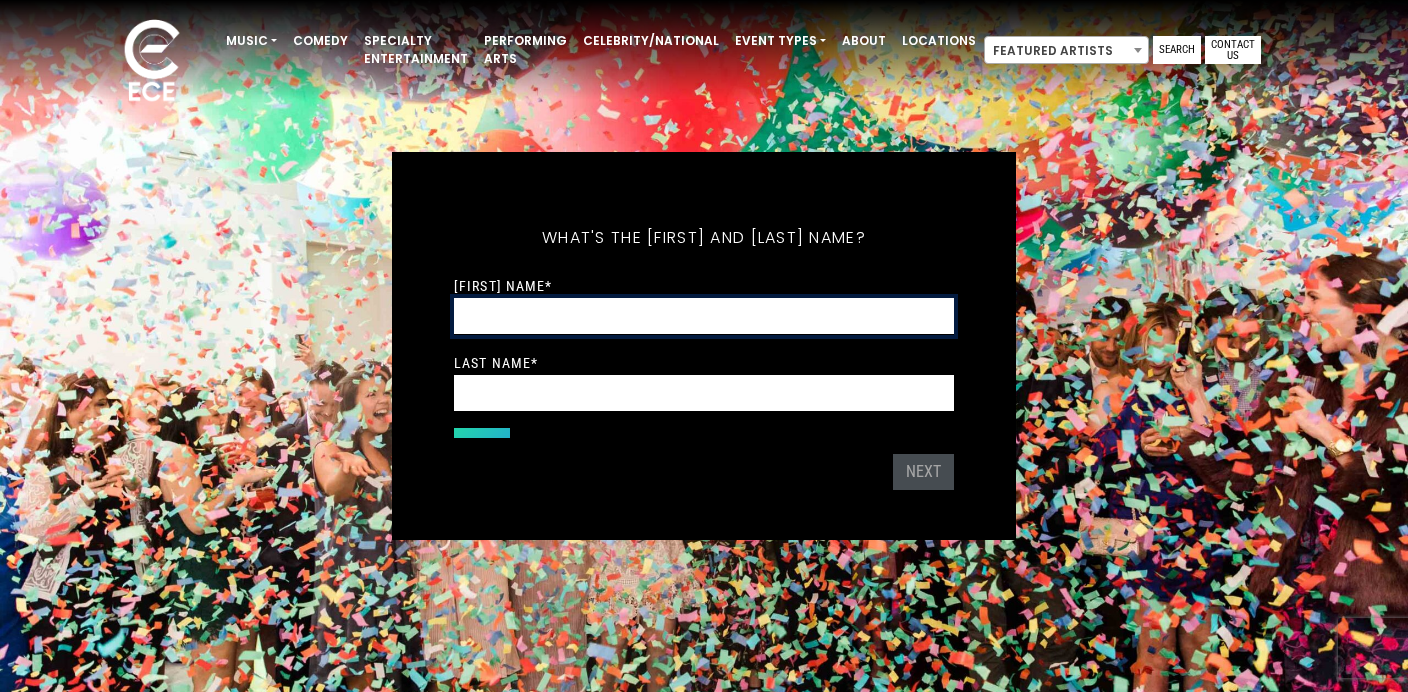 click on "[FIRST] Name *" at bounding box center (704, 316) 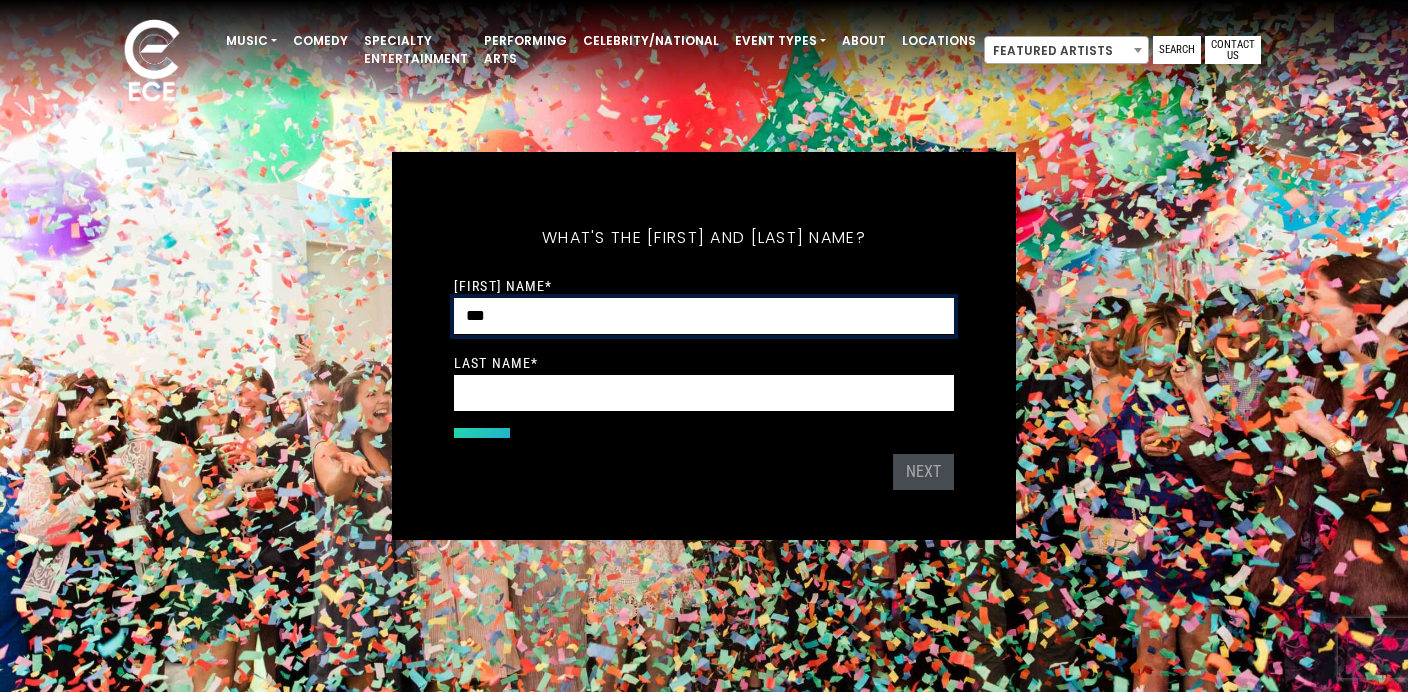 type on "****" 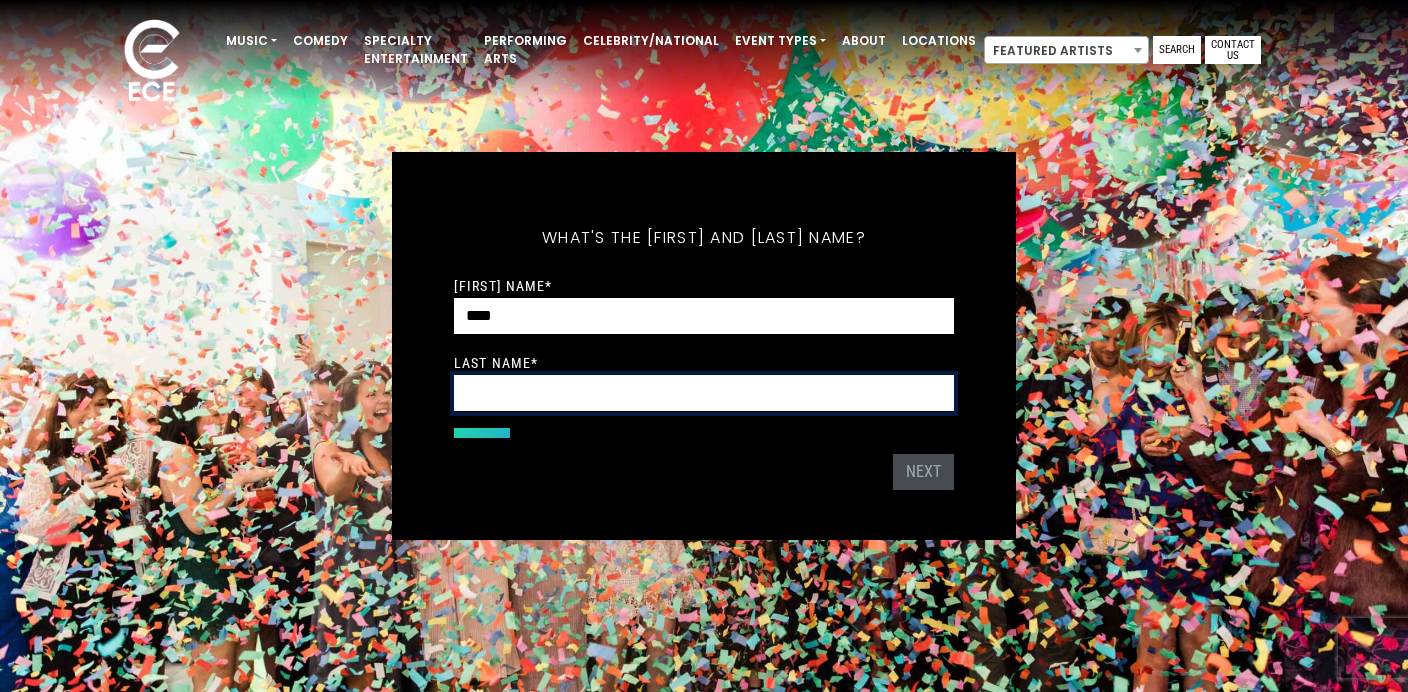 type on "******" 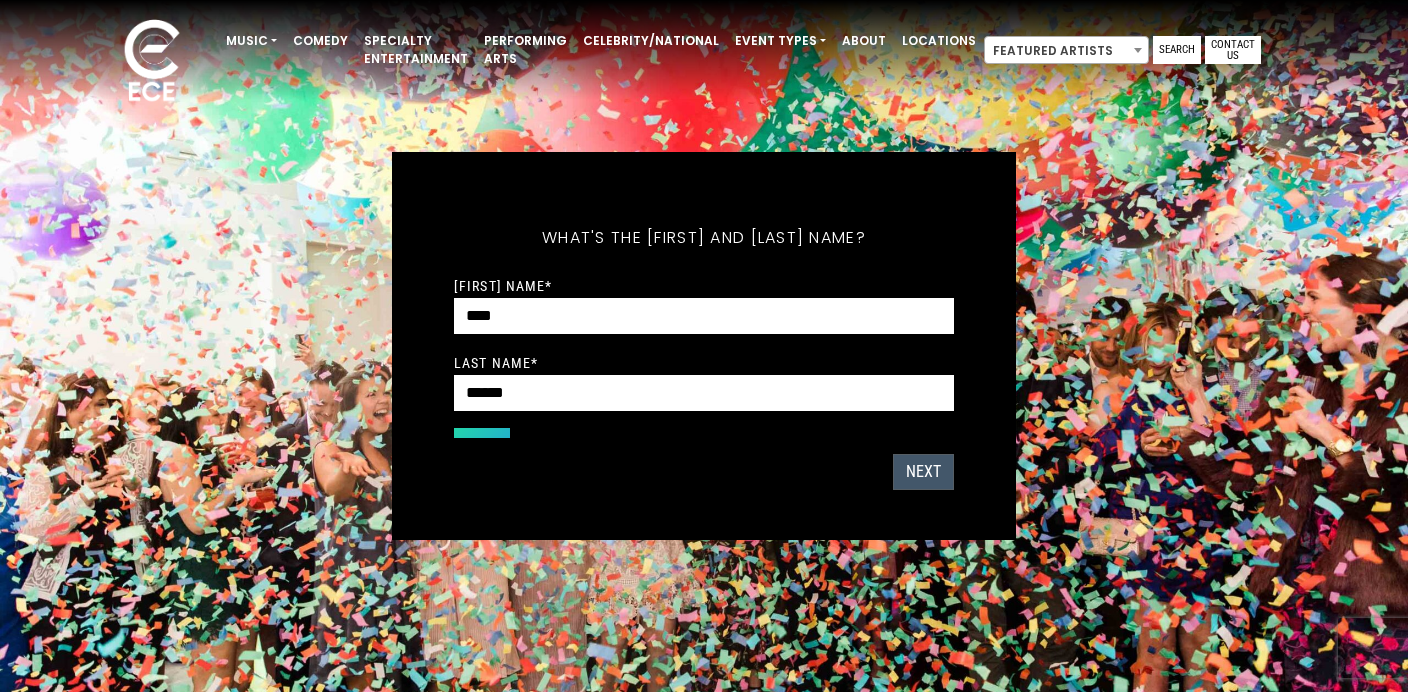 click on "Next" at bounding box center [923, 472] 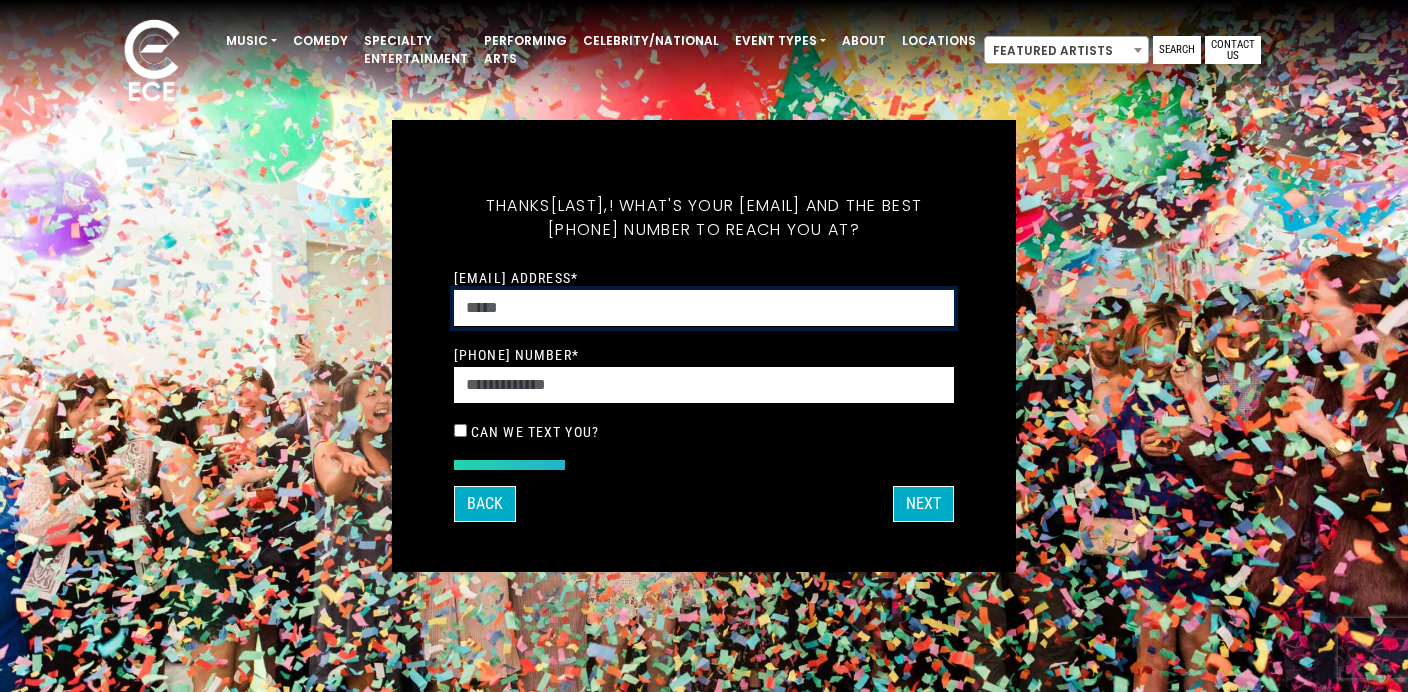 click on "[EMAIL] *" at bounding box center (704, 308) 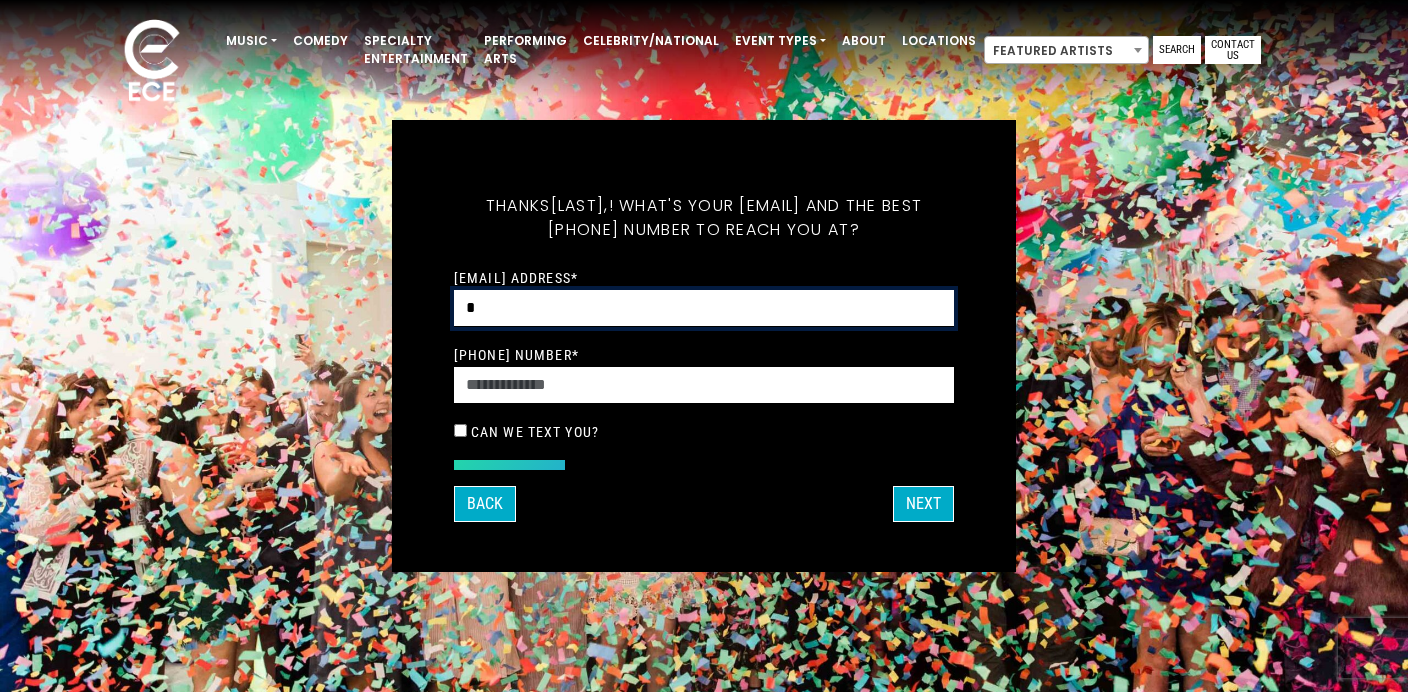 type on "**********" 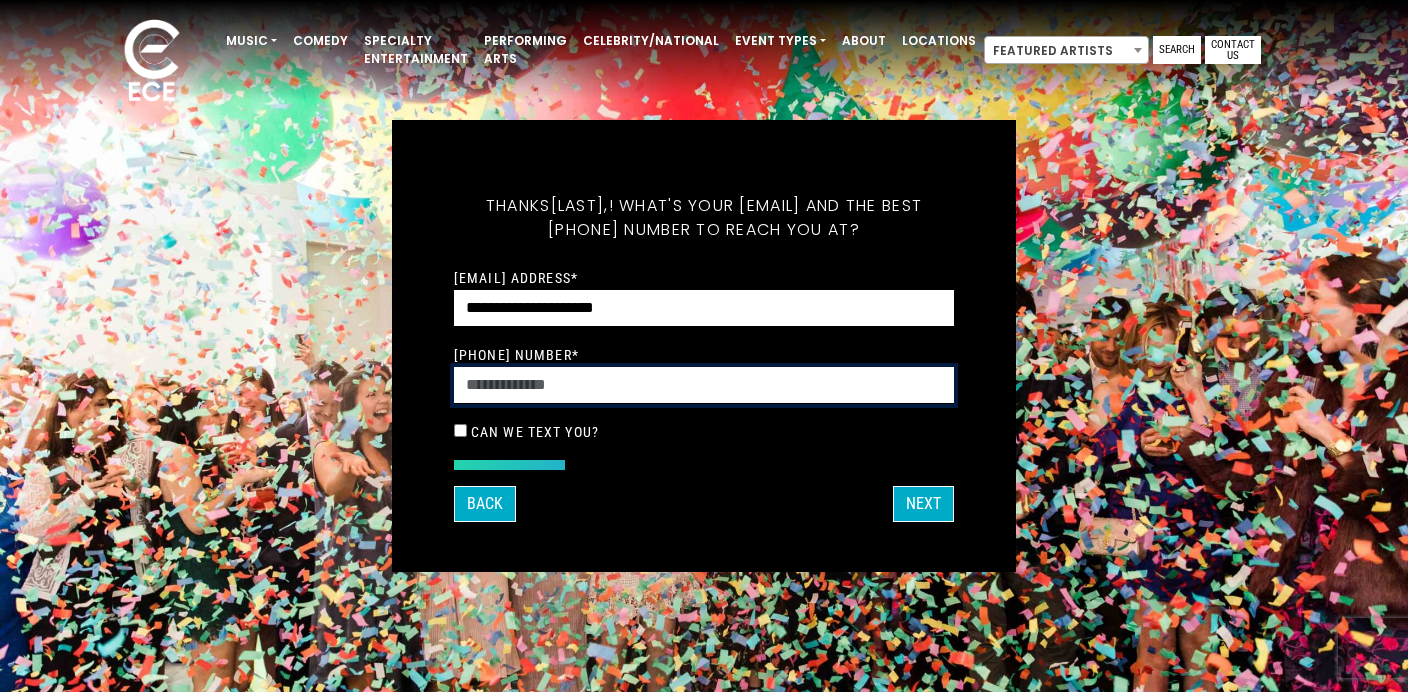 type on "**********" 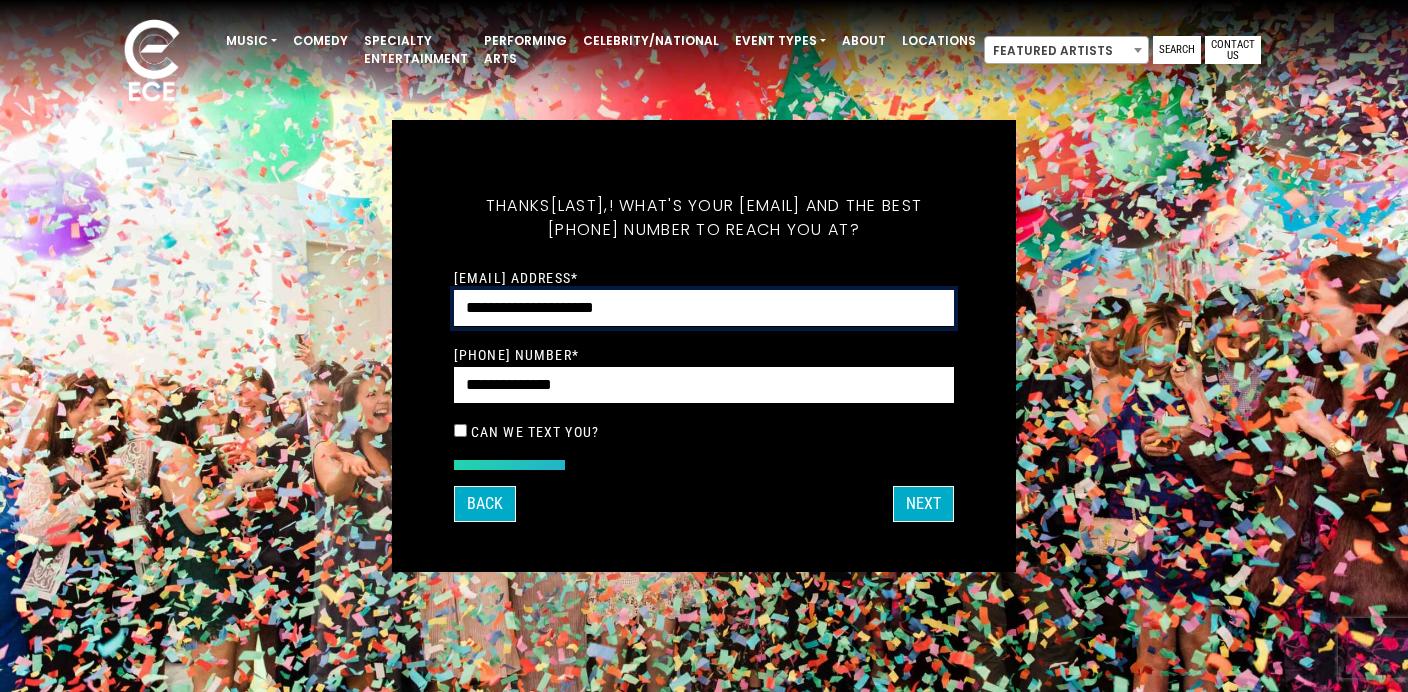 scroll, scrollTop: 57, scrollLeft: 0, axis: vertical 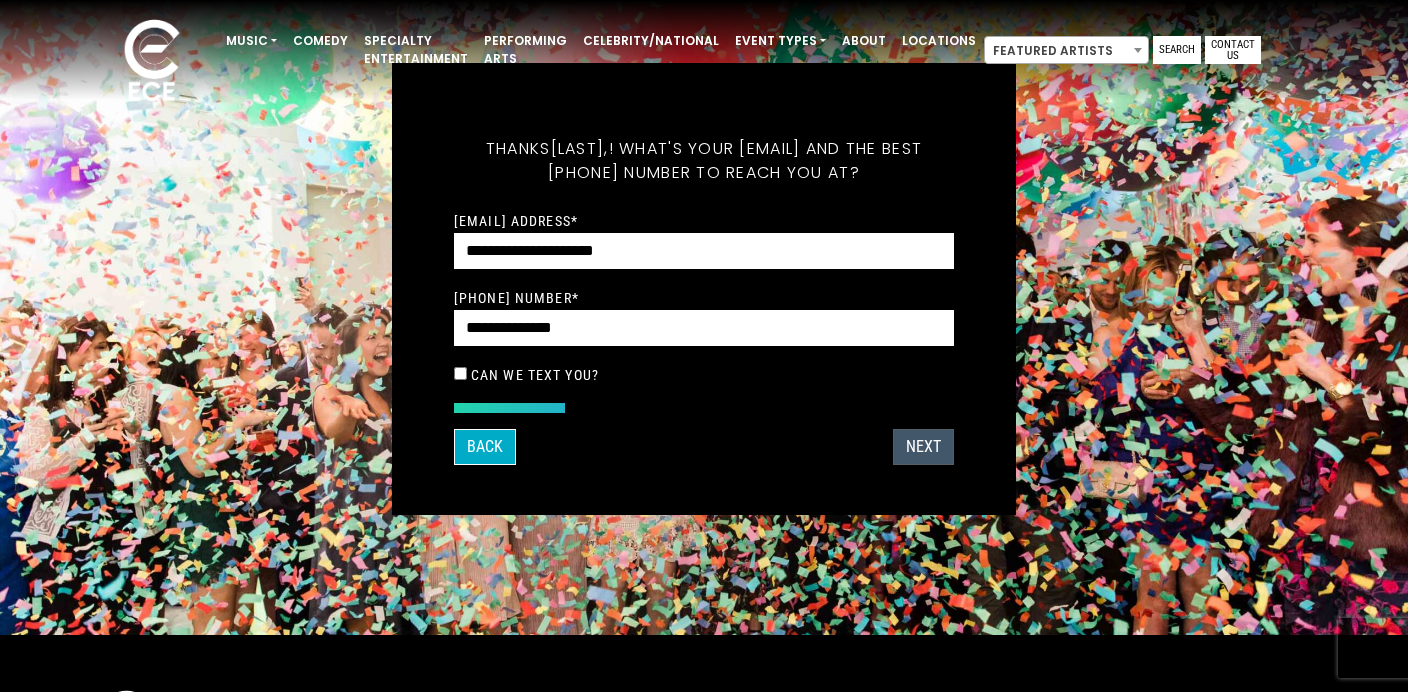 click on "Next" at bounding box center (923, 447) 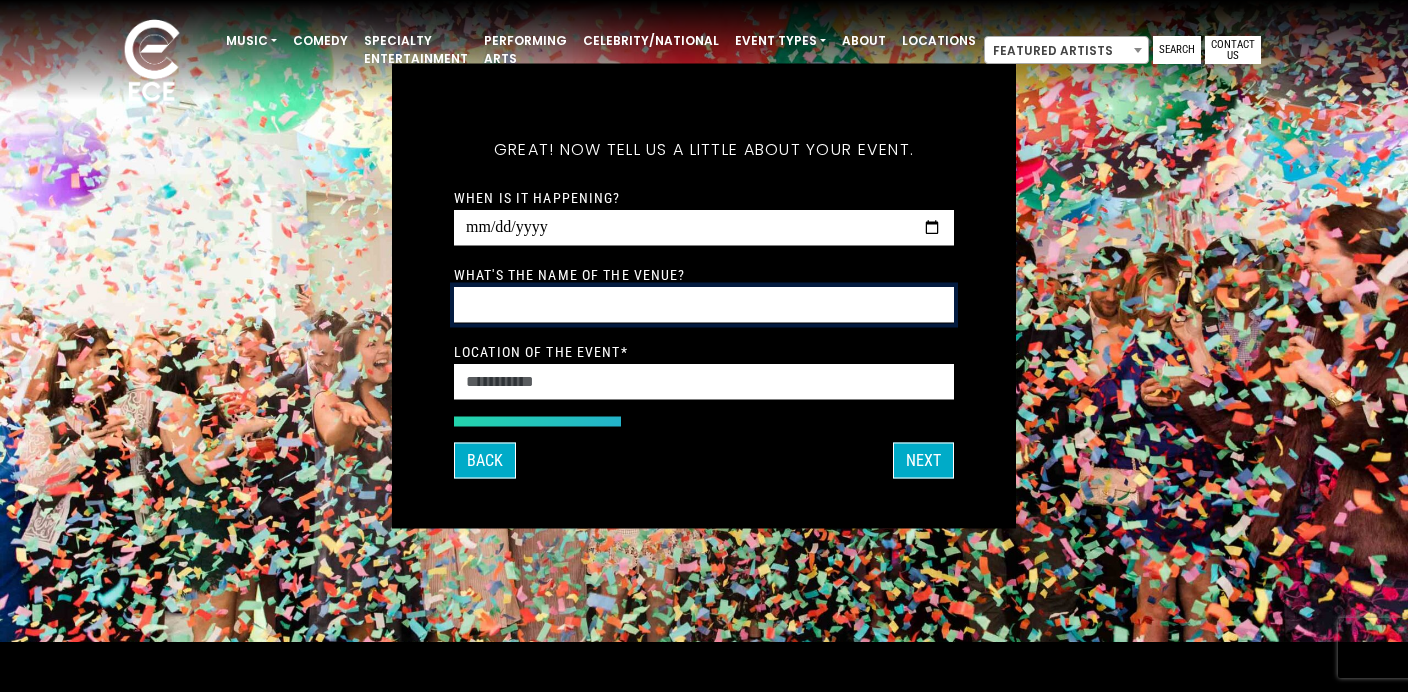 click on "What's the name of the venue?" at bounding box center [704, 305] 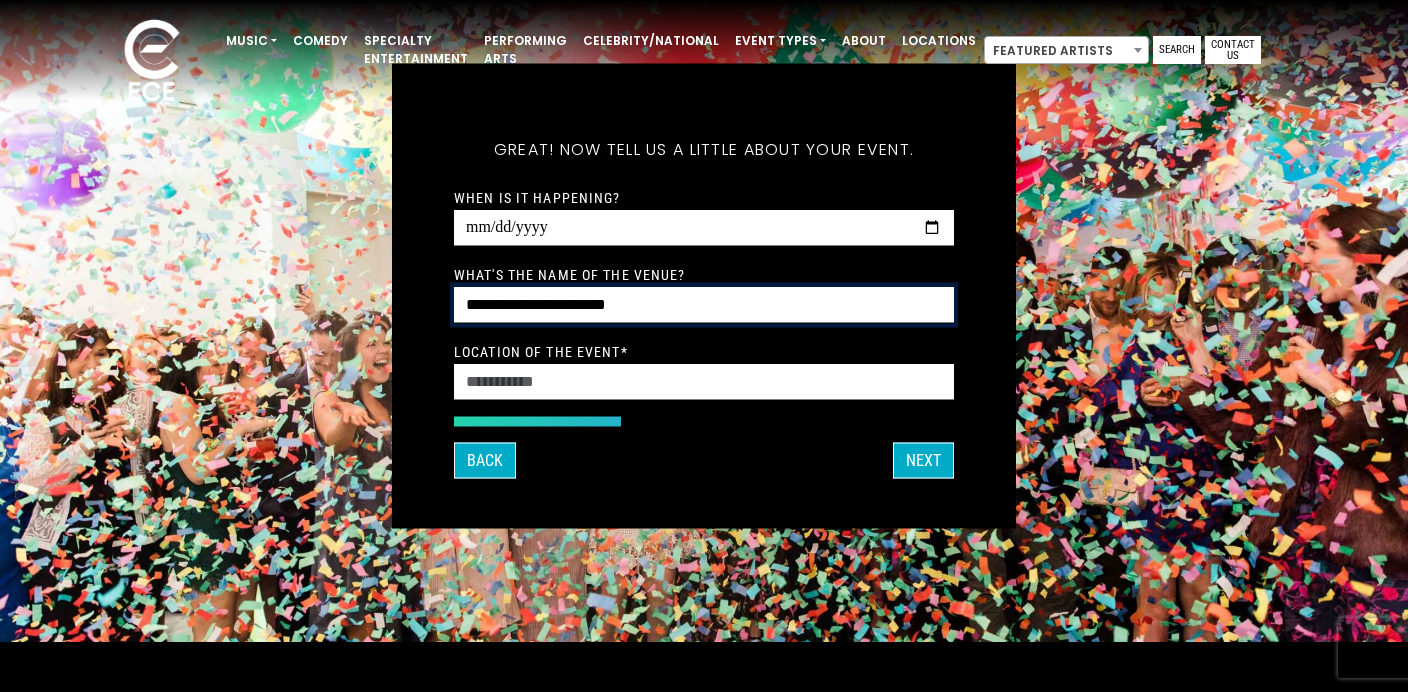 type on "**********" 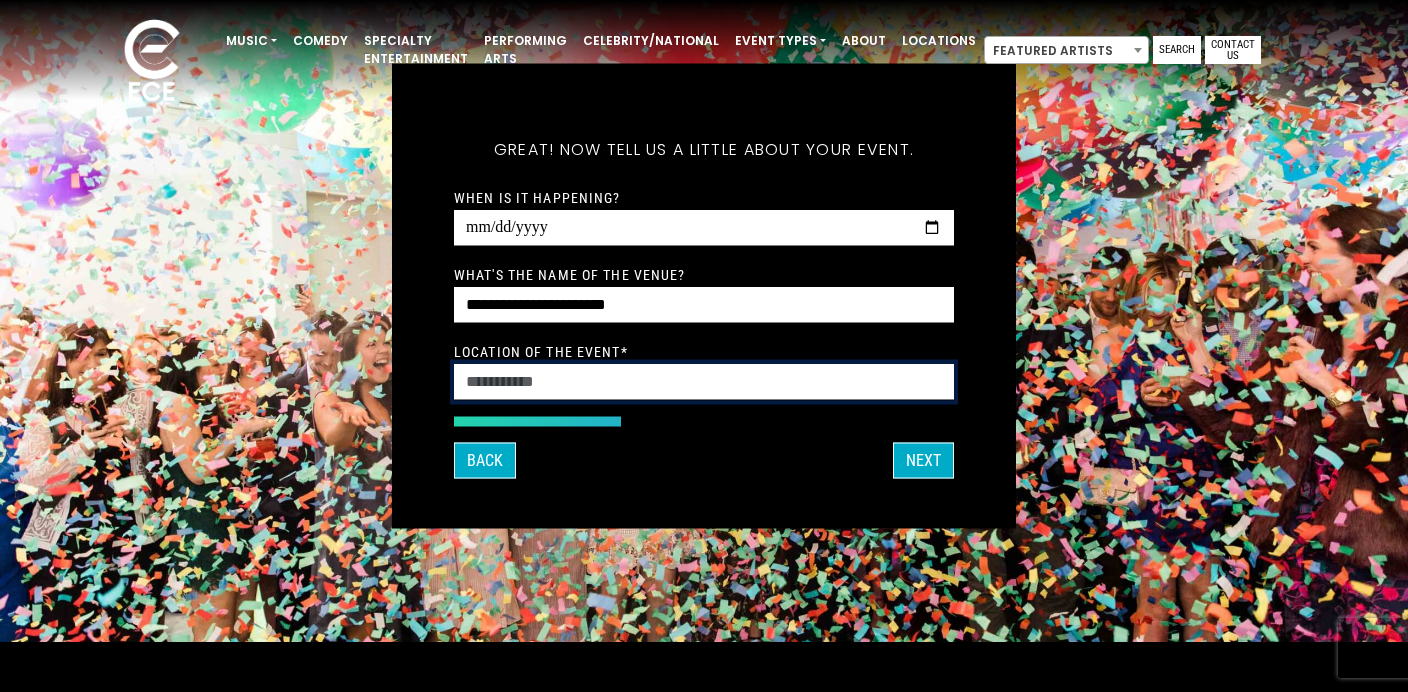 click on "Location of the event *" at bounding box center [704, 382] 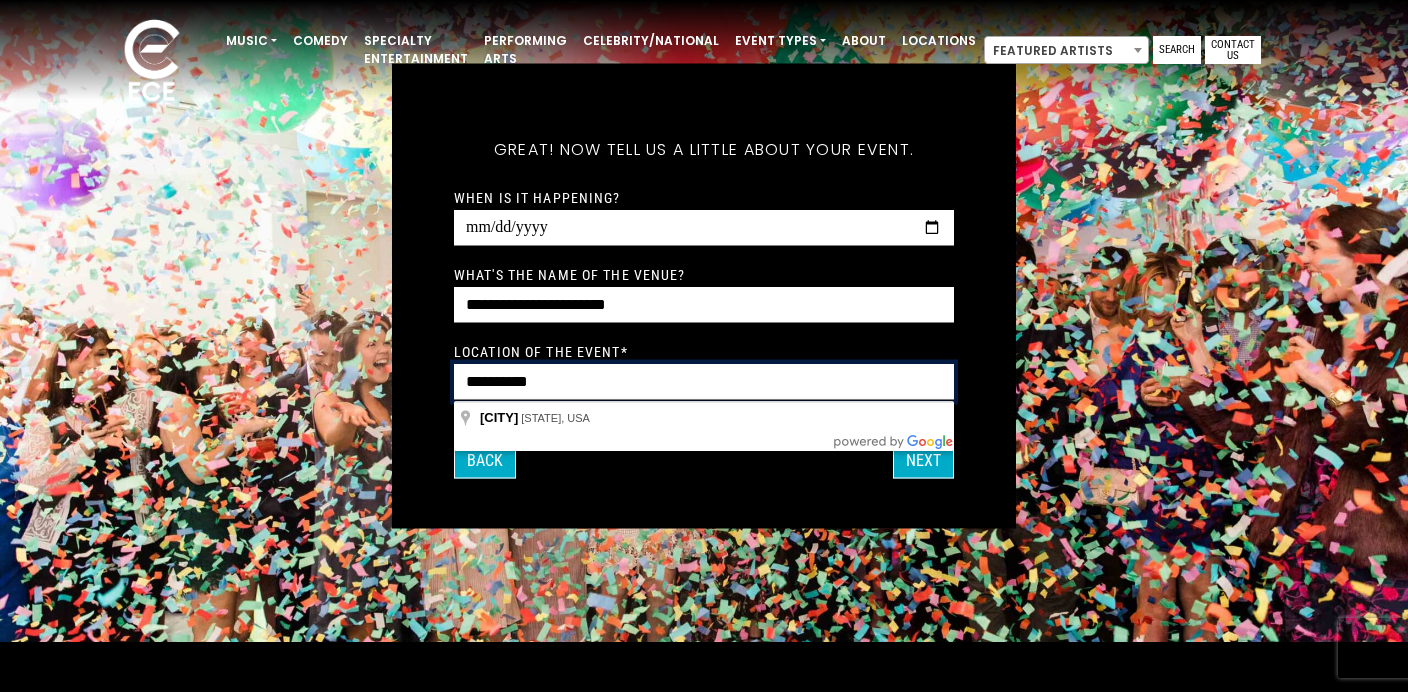 type on "**********" 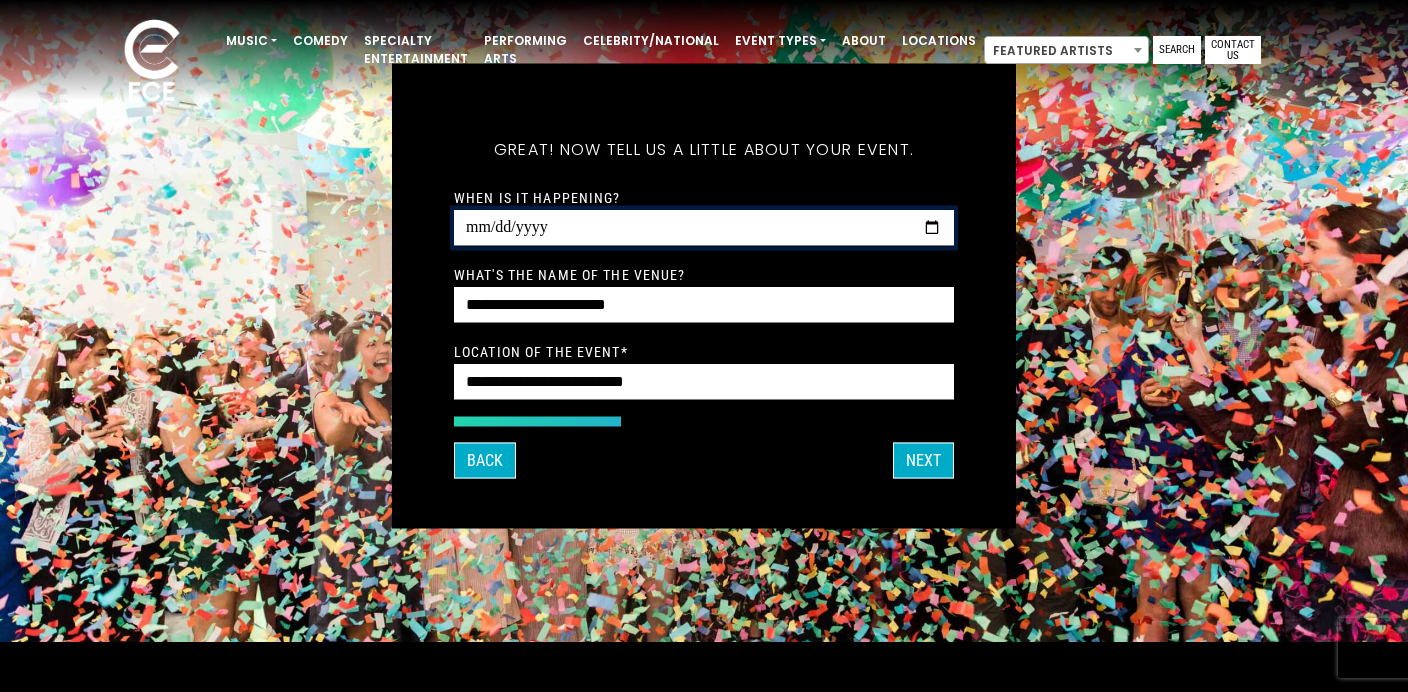 click on "When is it happening?" at bounding box center [704, 228] 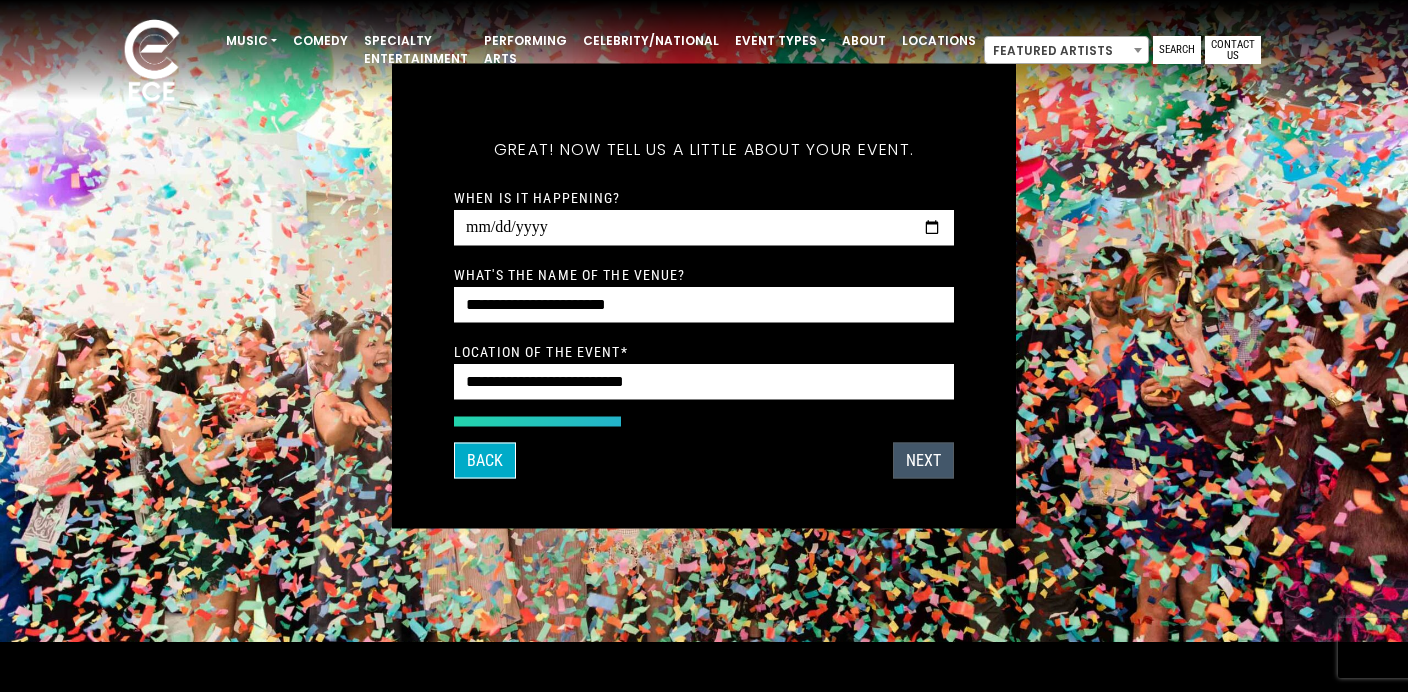 click on "Next" at bounding box center (923, 461) 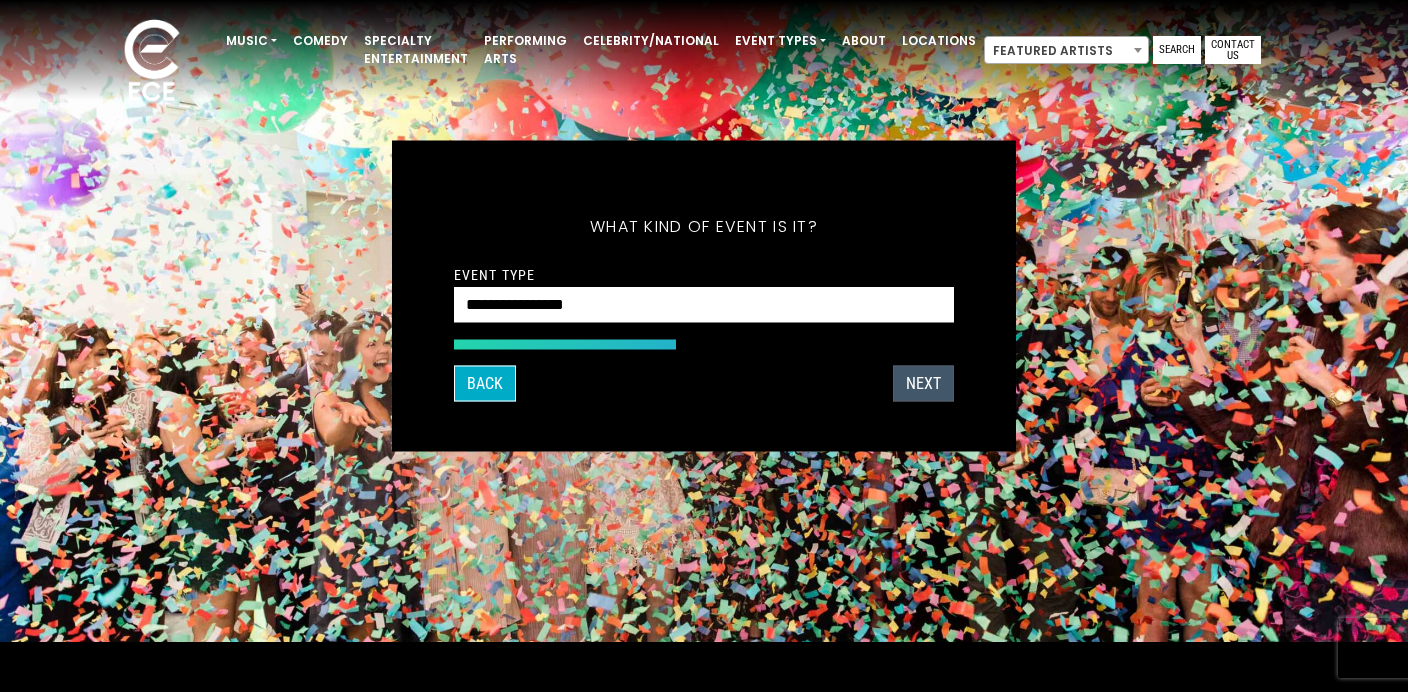 scroll, scrollTop: 127, scrollLeft: 0, axis: vertical 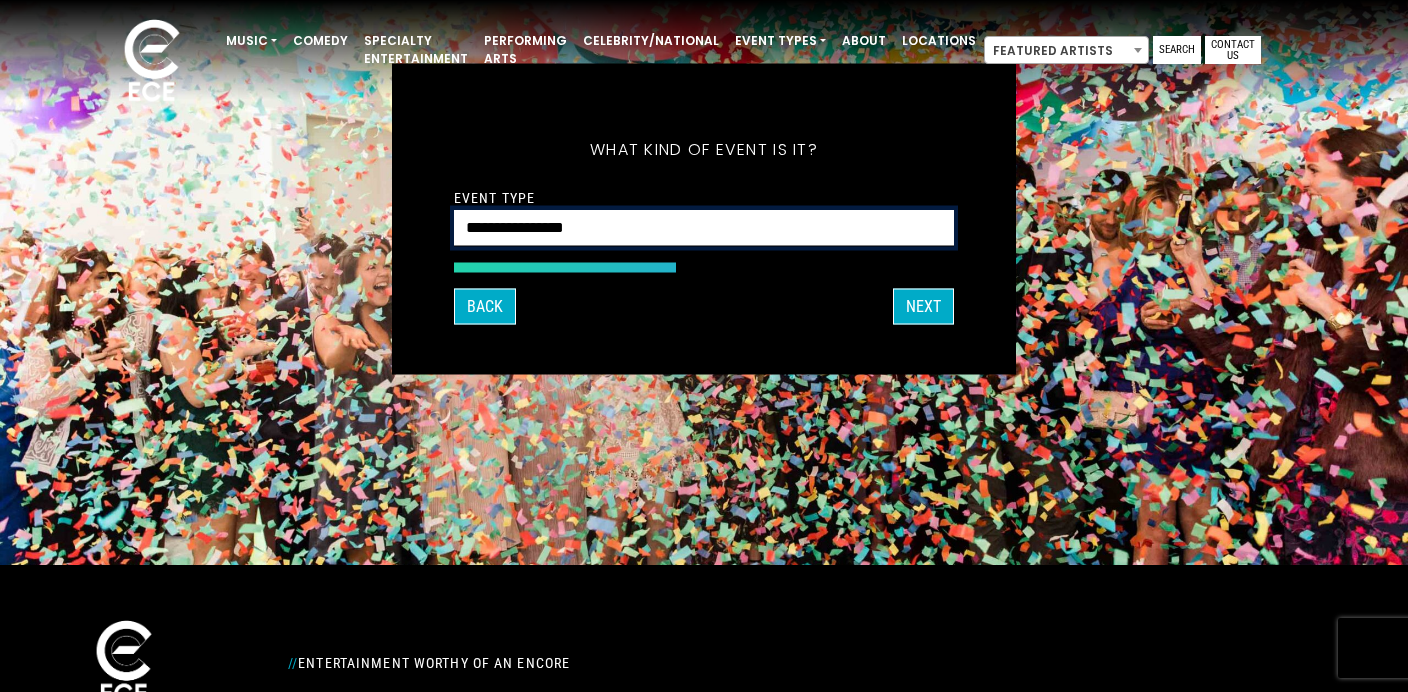 click on "**********" at bounding box center [704, 228] 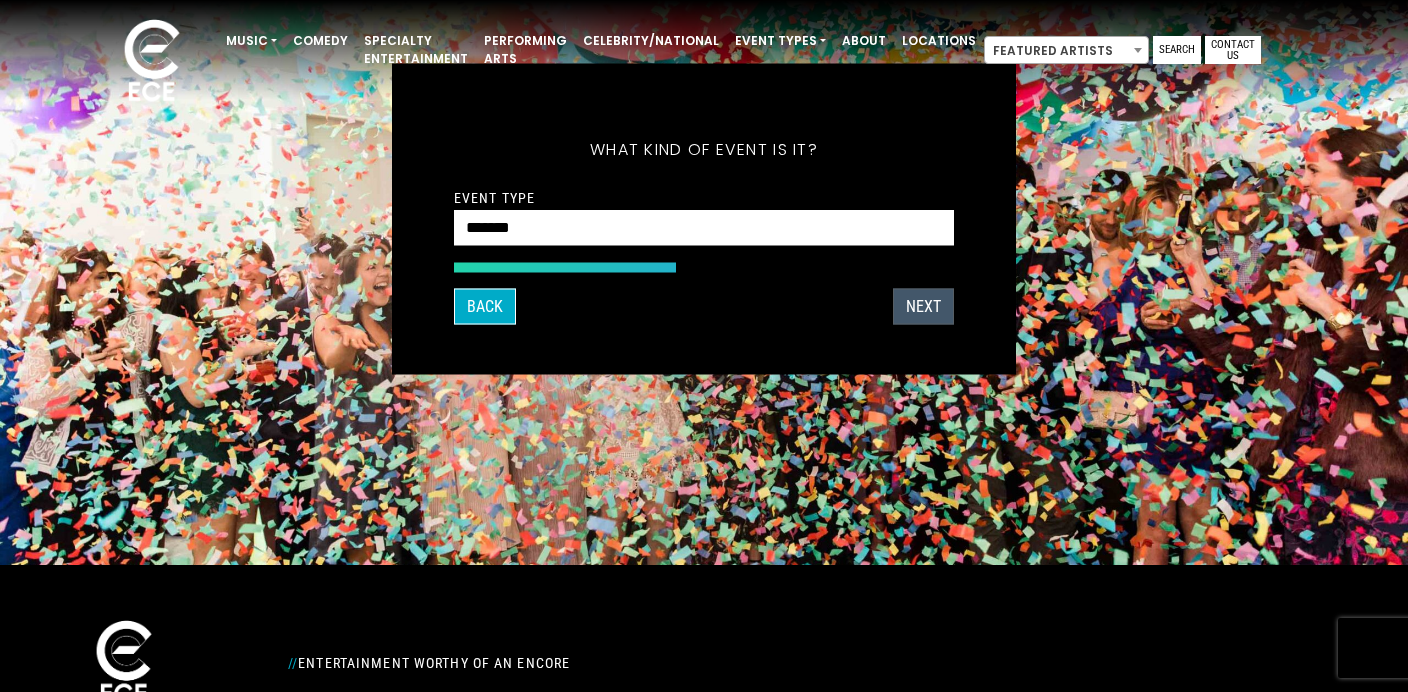 click on "Next" at bounding box center [923, 307] 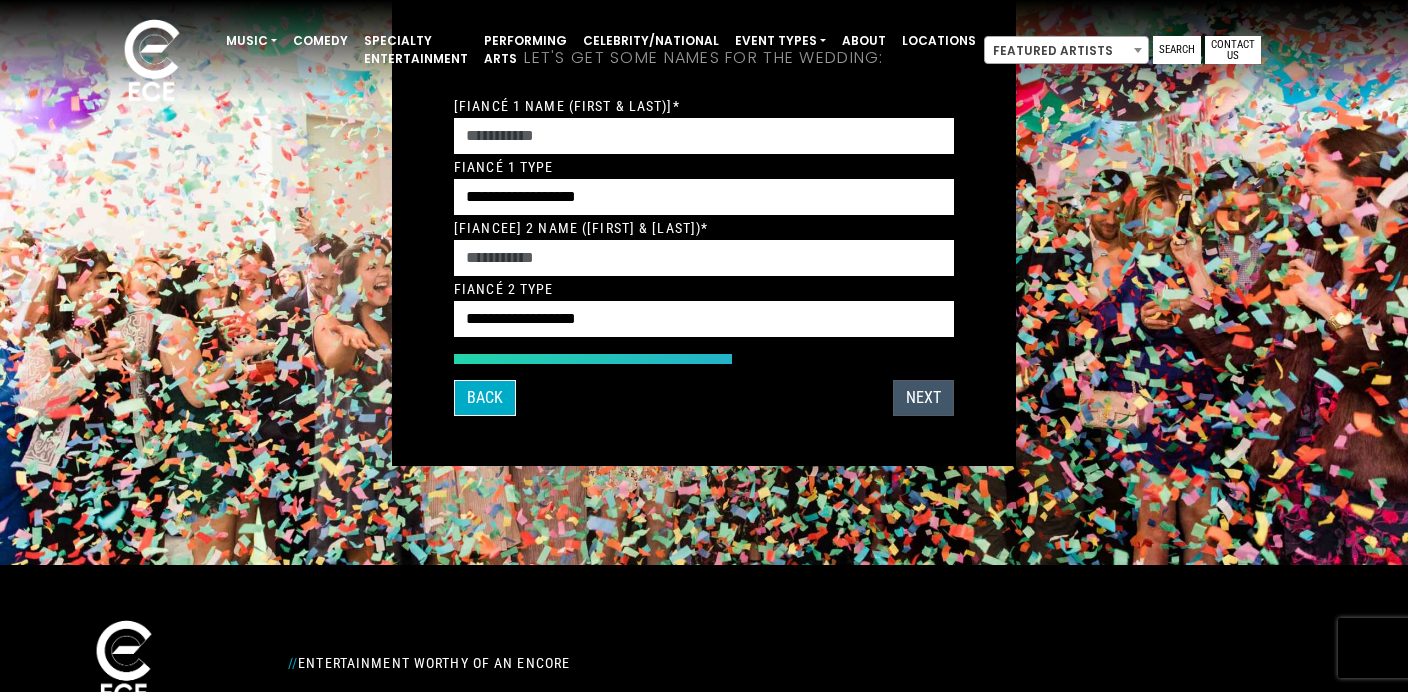 scroll, scrollTop: 36, scrollLeft: 0, axis: vertical 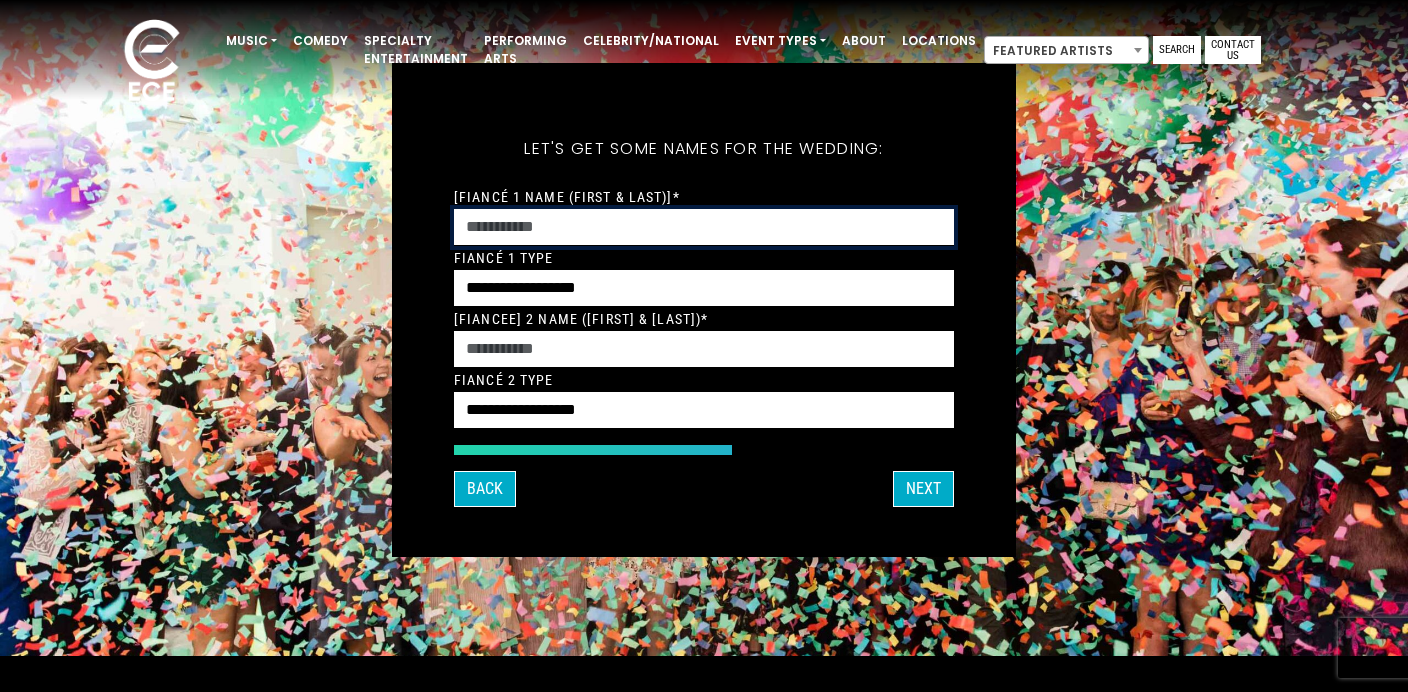 click on "[Fiancé 1 Name (First & Last)]*" at bounding box center [704, 227] 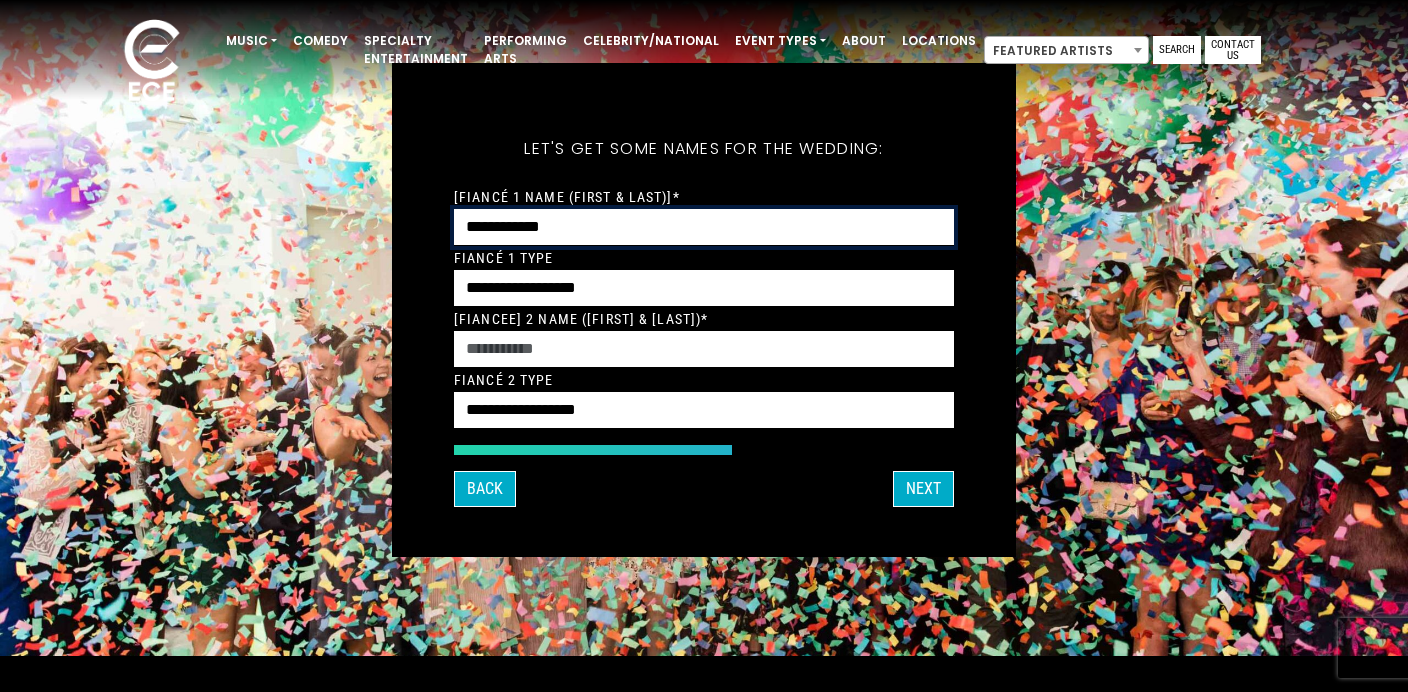 type on "**********" 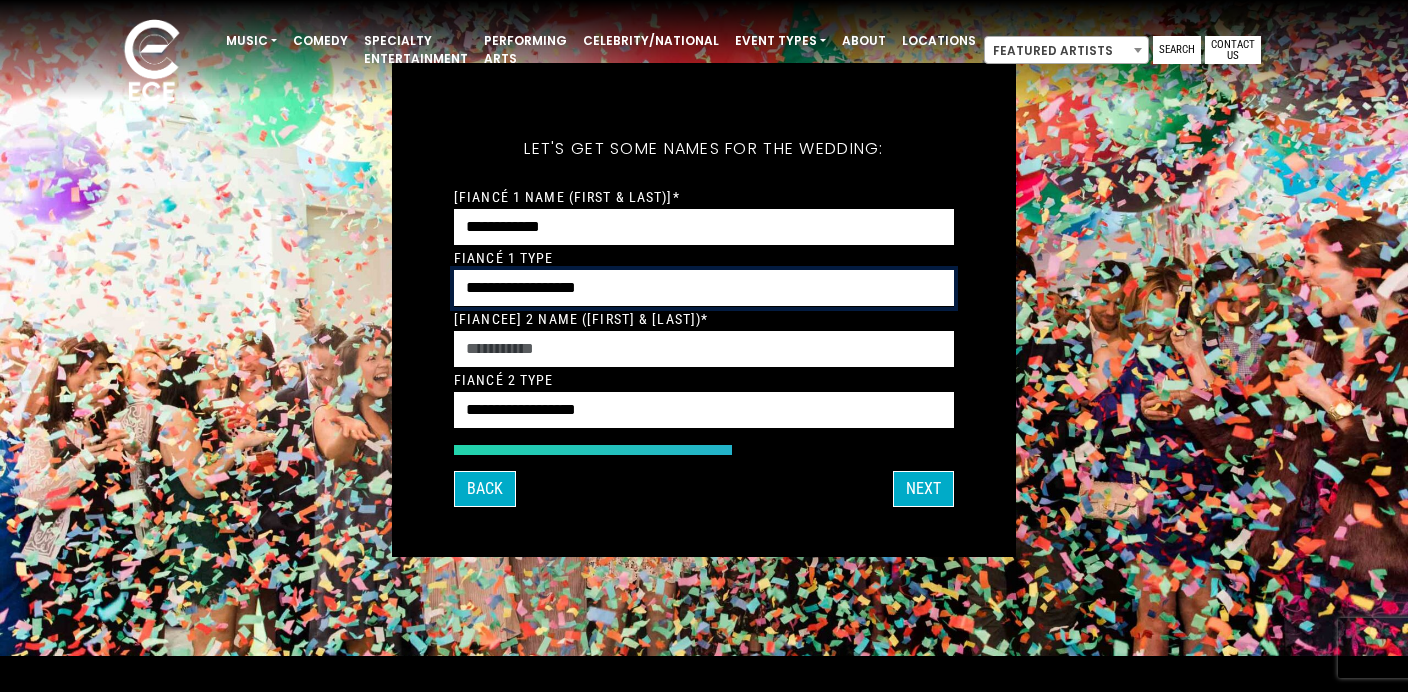 click on "**********" at bounding box center (704, 288) 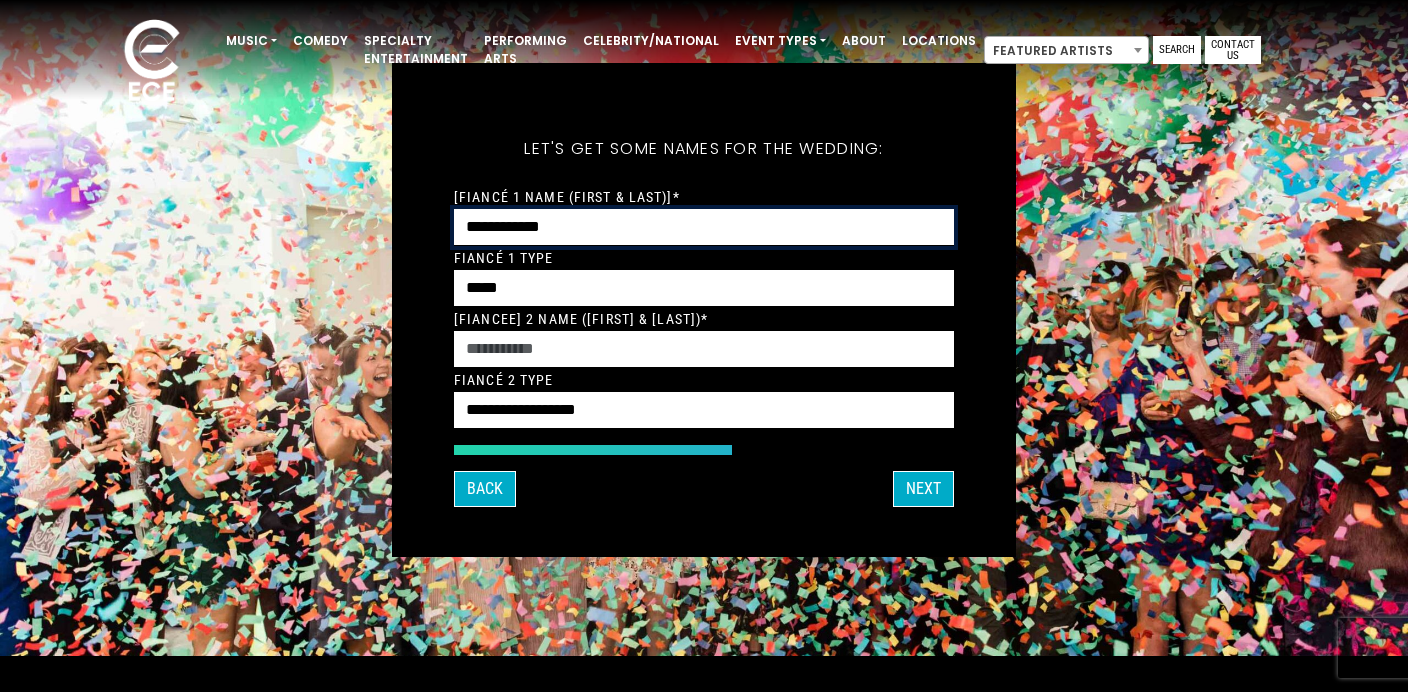 click on "**********" at bounding box center [704, 227] 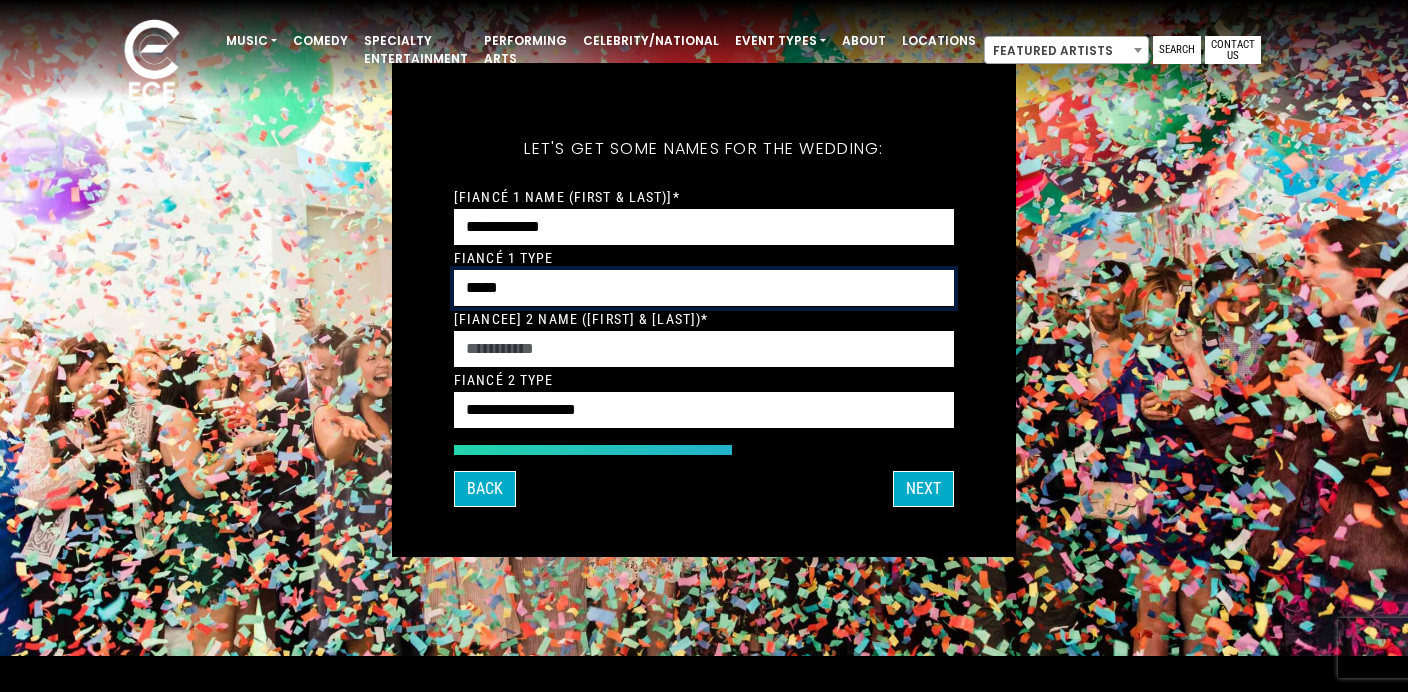 click on "**********" at bounding box center (704, 288) 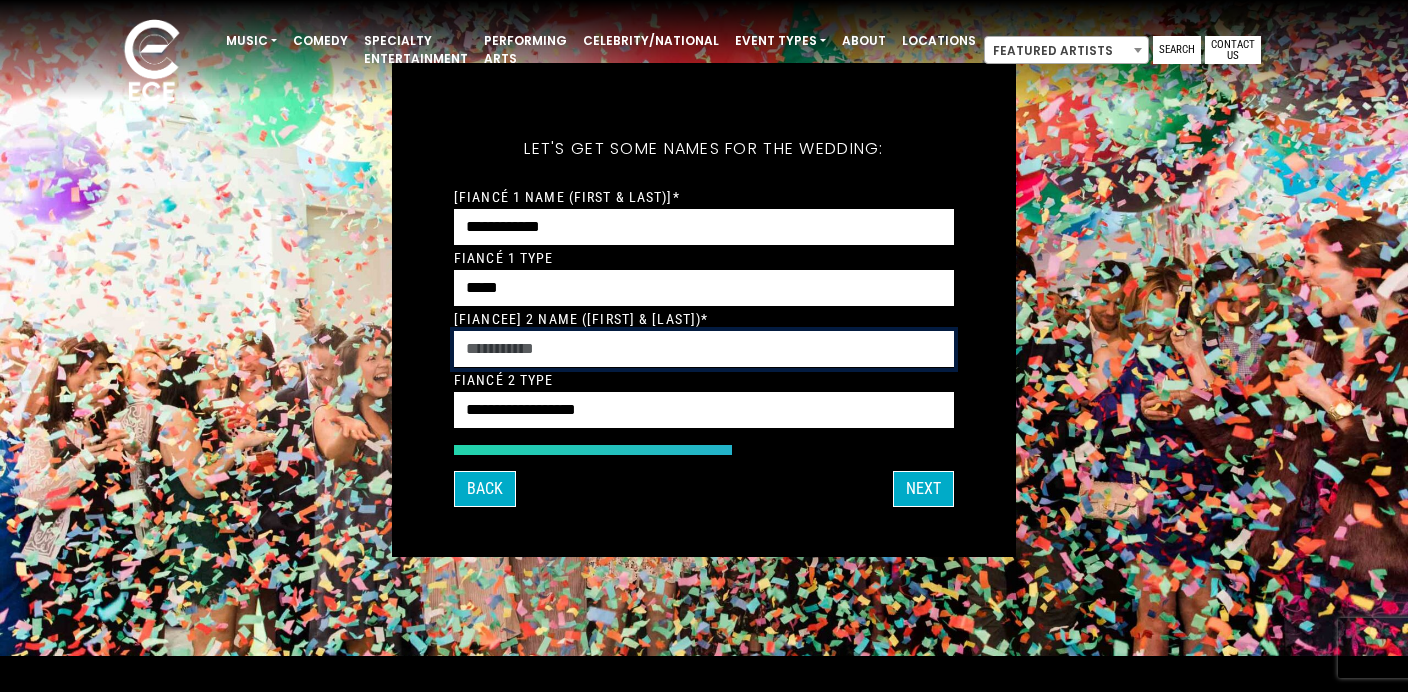 click on "[FIANCEE] 2 Name ([FIRST] & [LAST])*" at bounding box center [704, 349] 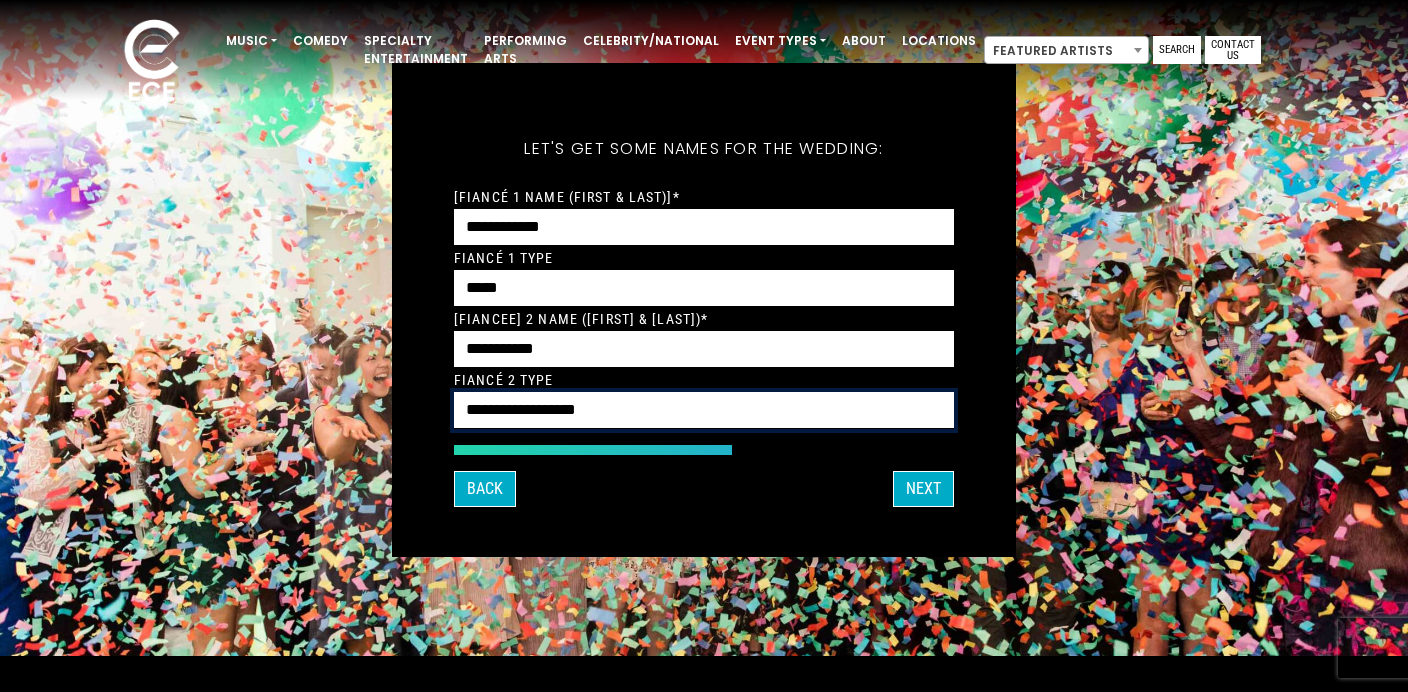 click on "**********" at bounding box center [704, 410] 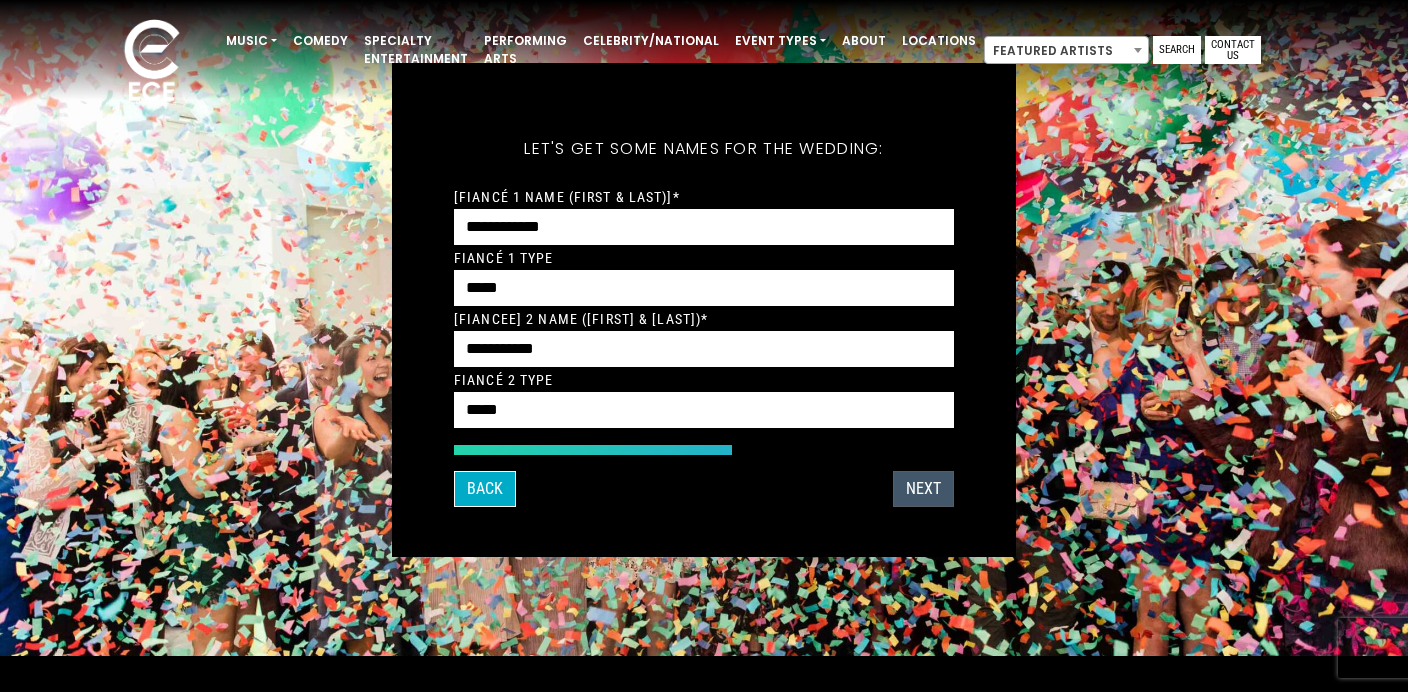 click on "Next" at bounding box center (923, 489) 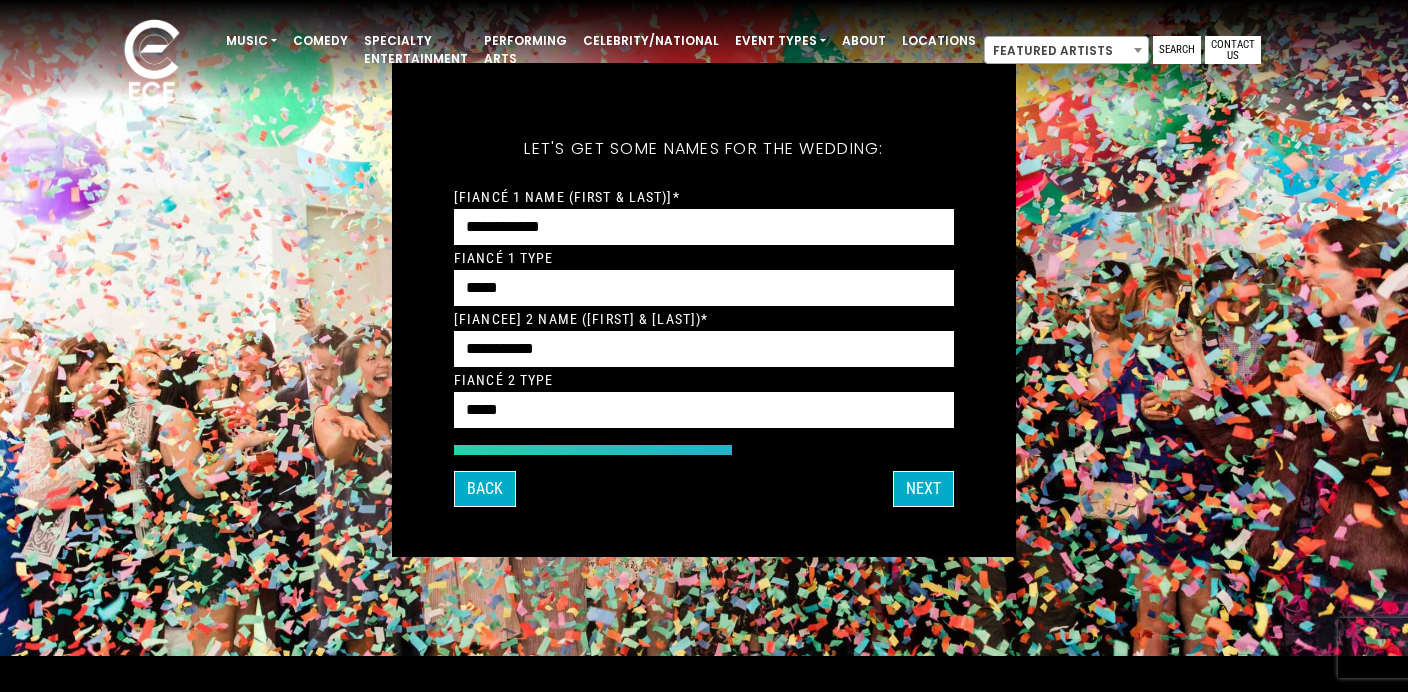 scroll, scrollTop: 67, scrollLeft: 0, axis: vertical 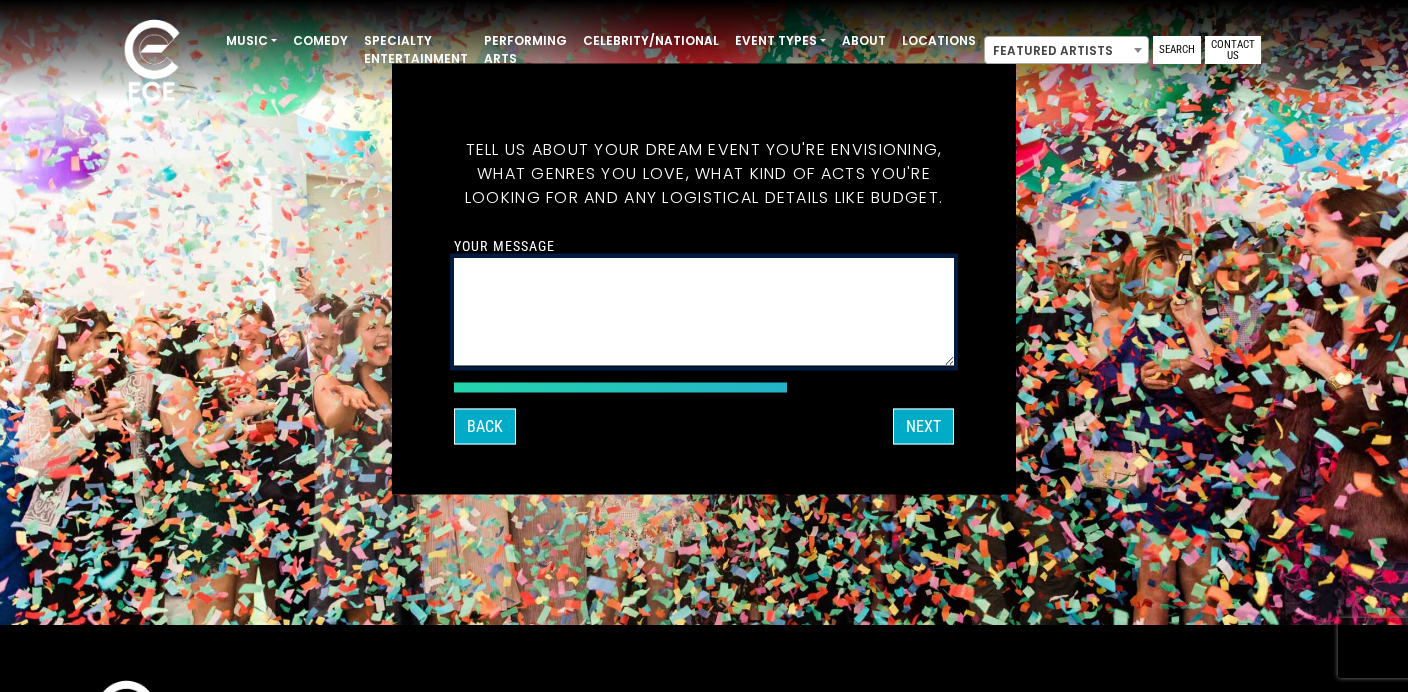 click on "Your message" at bounding box center (704, 312) 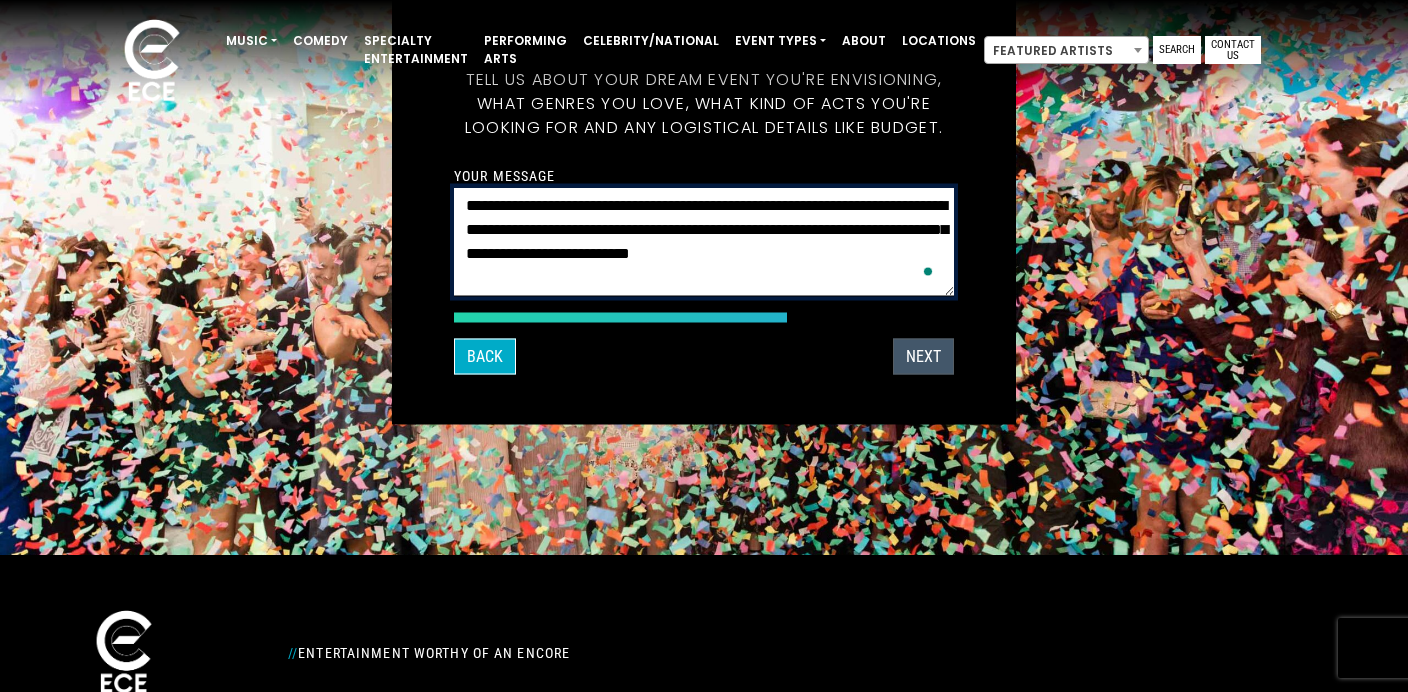 type on "**********" 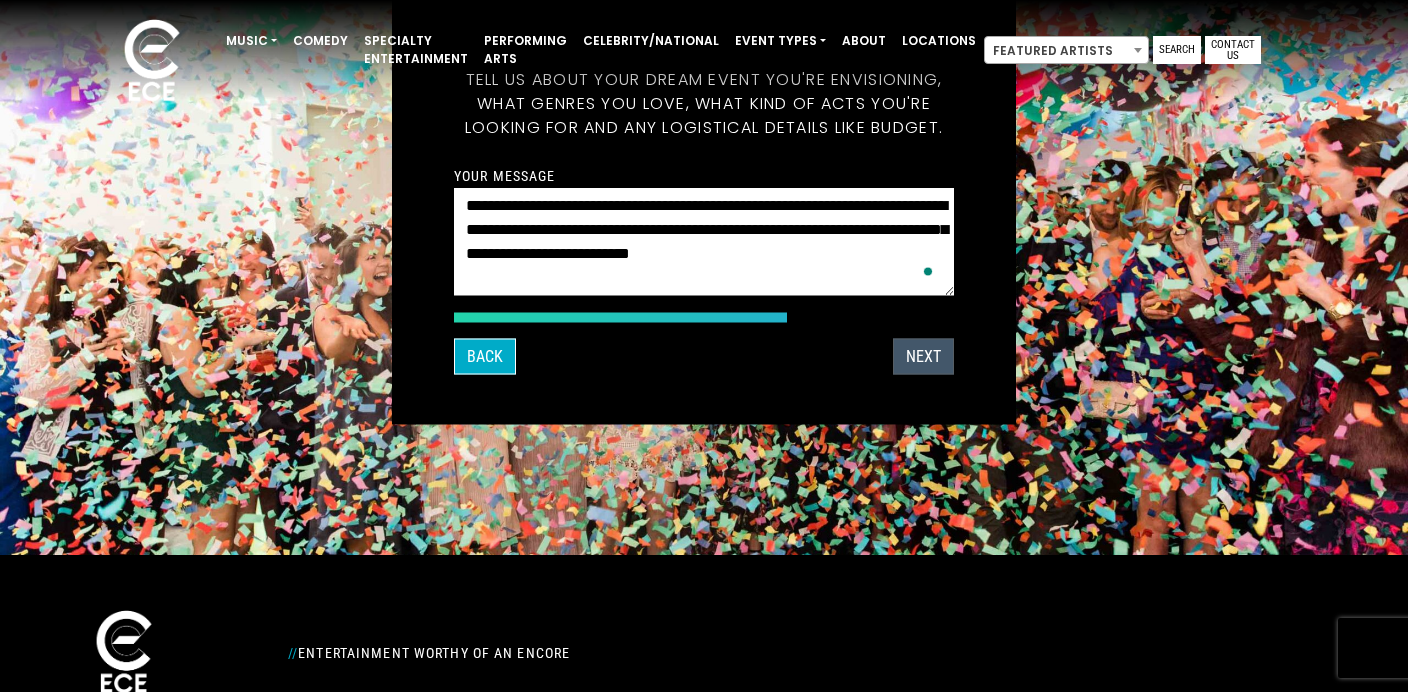 click on "Next" at bounding box center (923, 357) 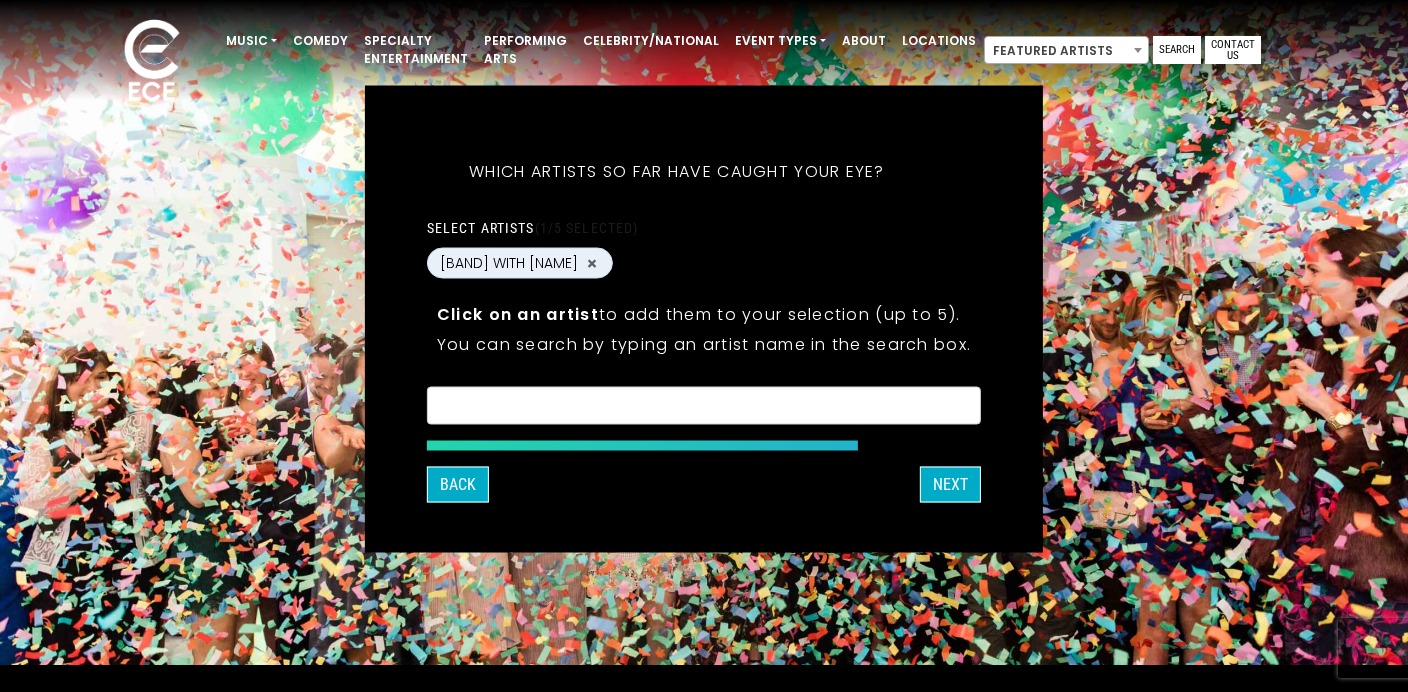 scroll, scrollTop: 15, scrollLeft: 0, axis: vertical 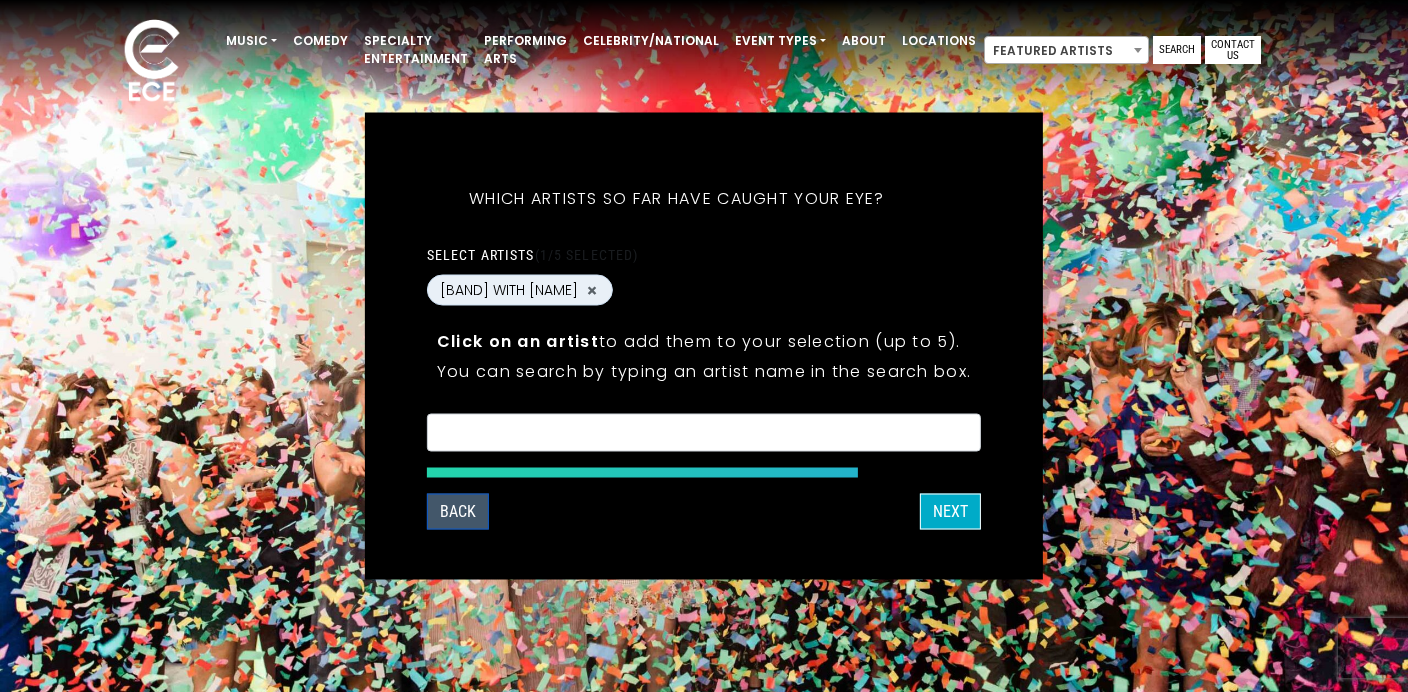 click on "Back" at bounding box center [458, 512] 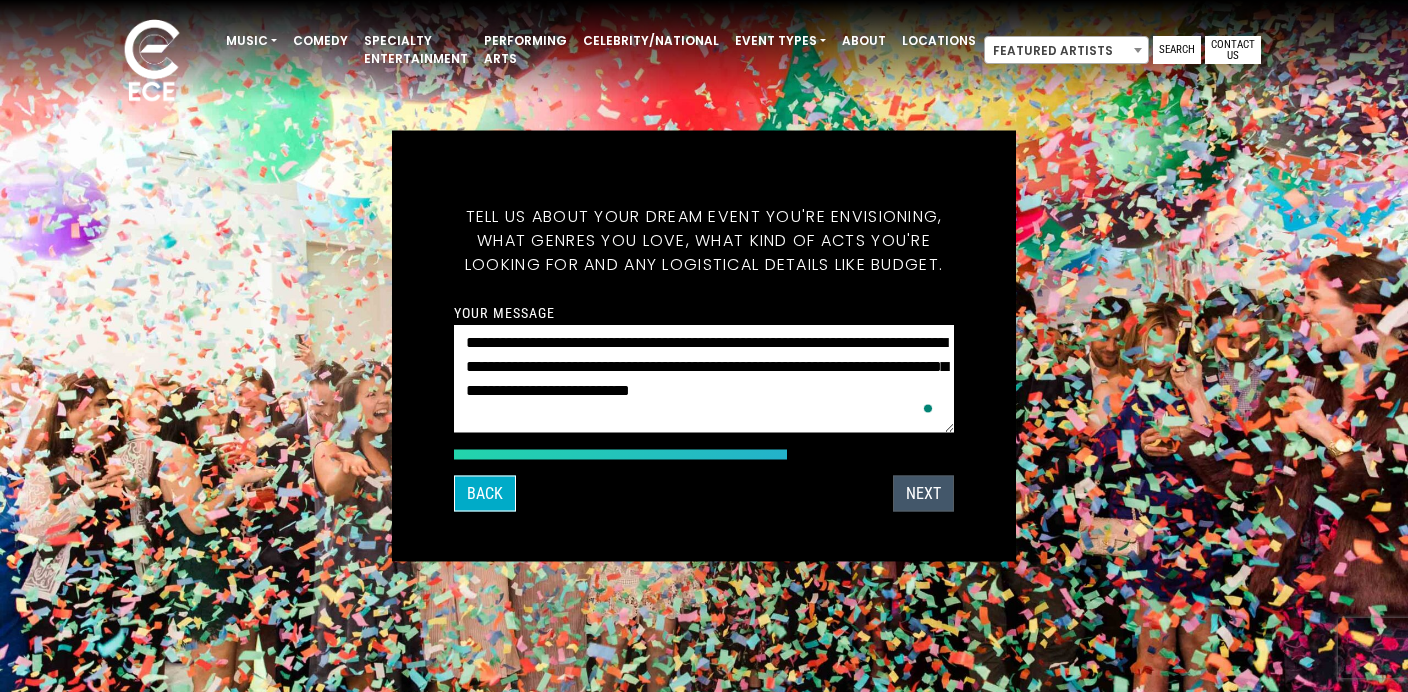 click on "NEXT" at bounding box center [923, 494] 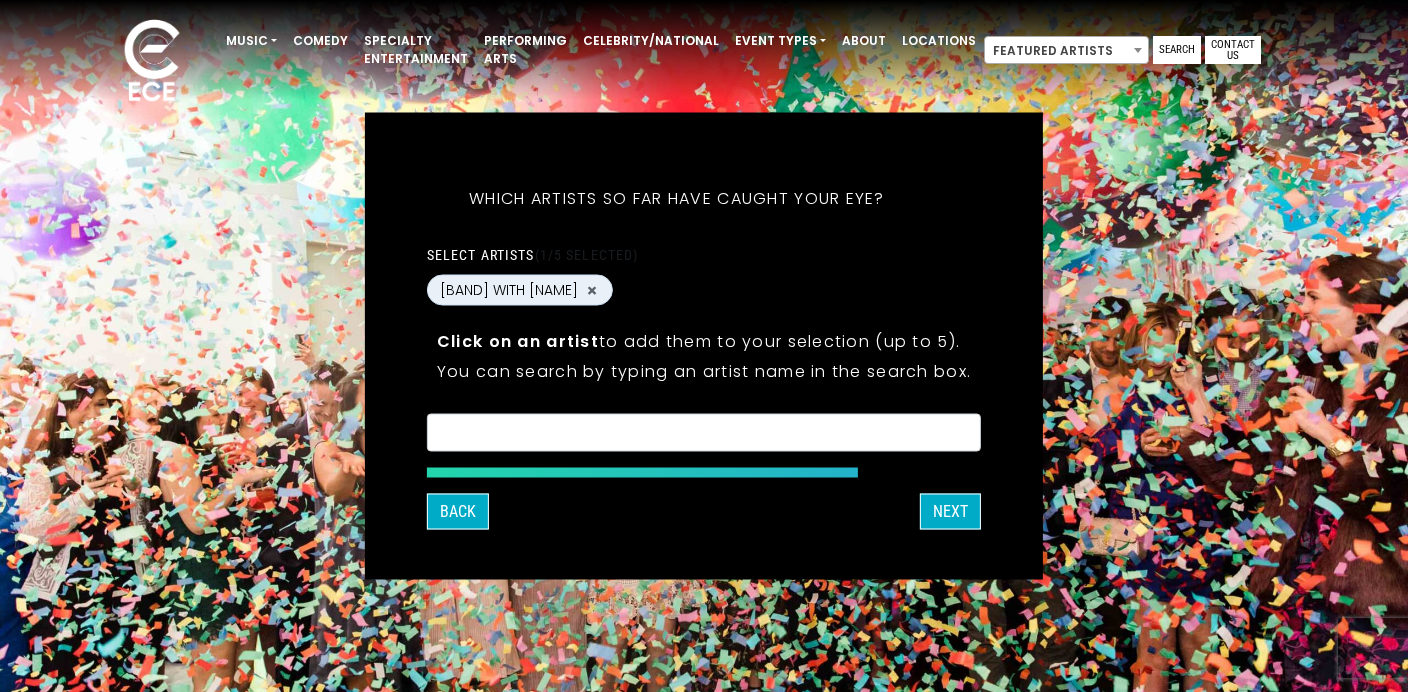click on "NEXT" at bounding box center (950, 512) 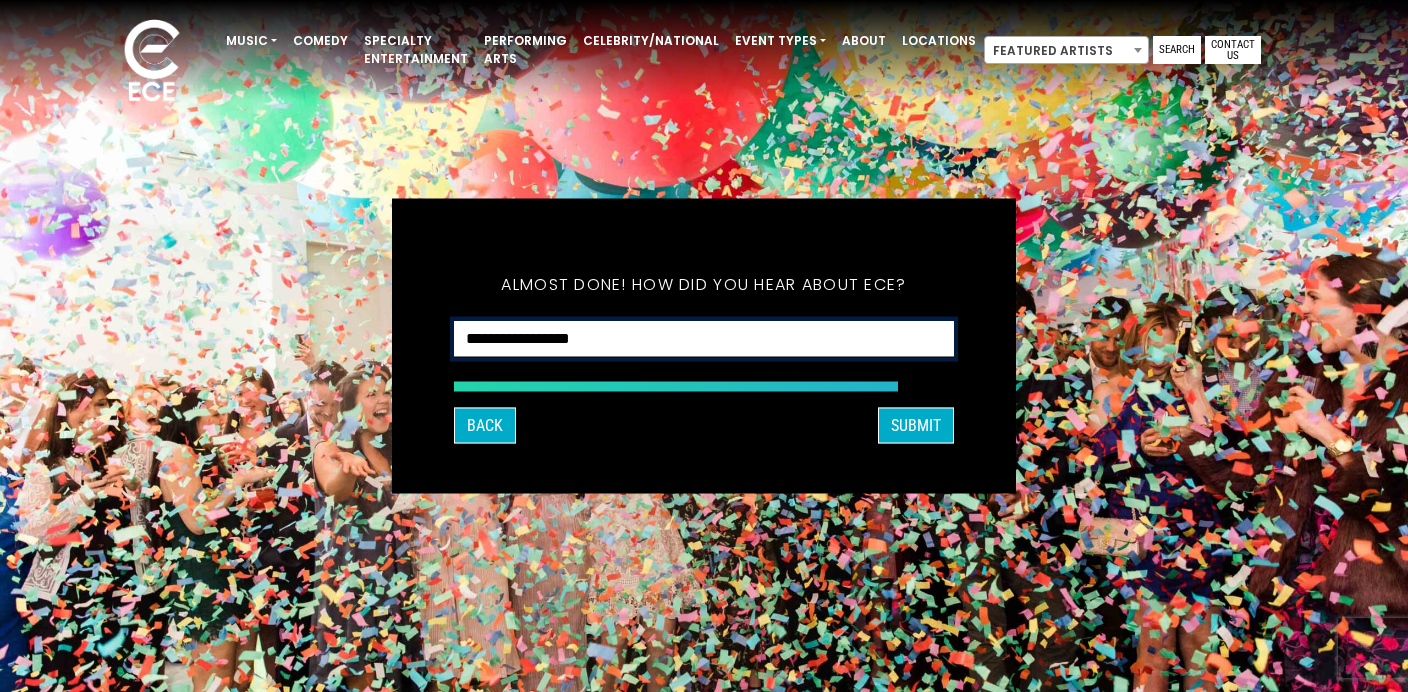 click on "**********" at bounding box center (704, 339) 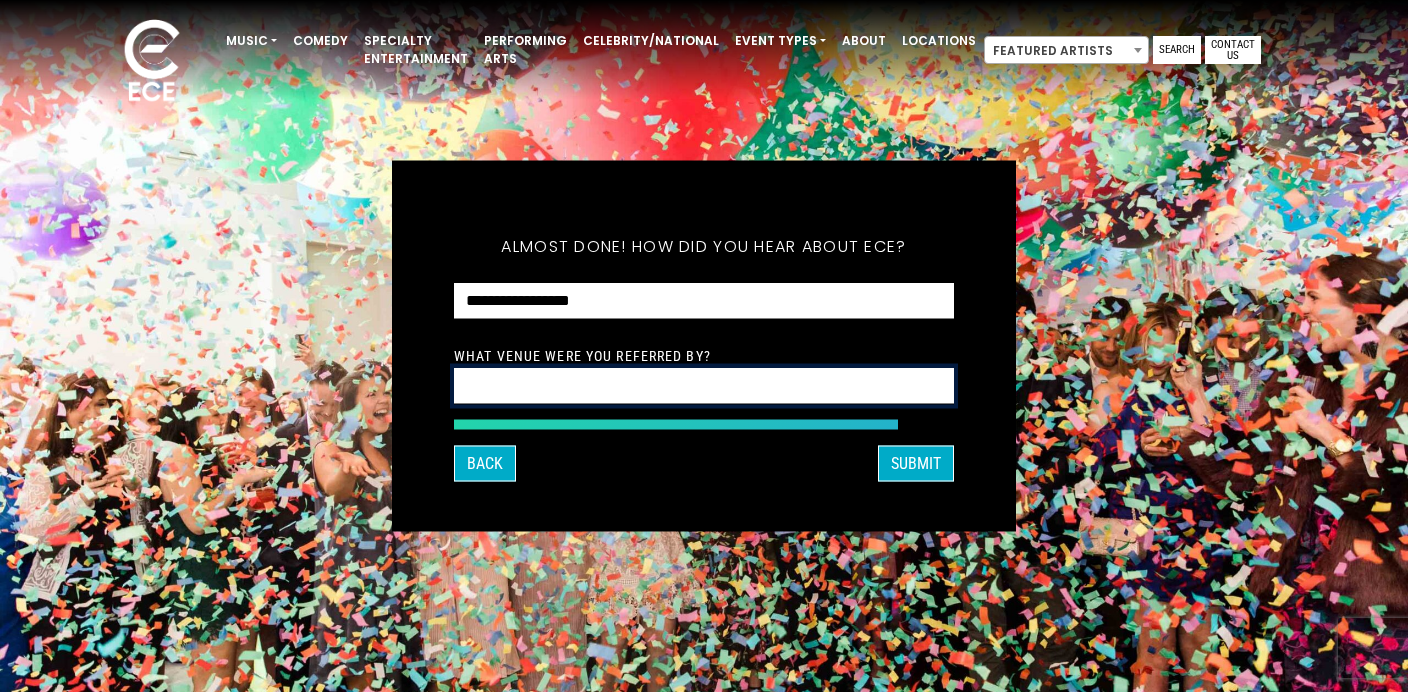 click at bounding box center [704, 386] 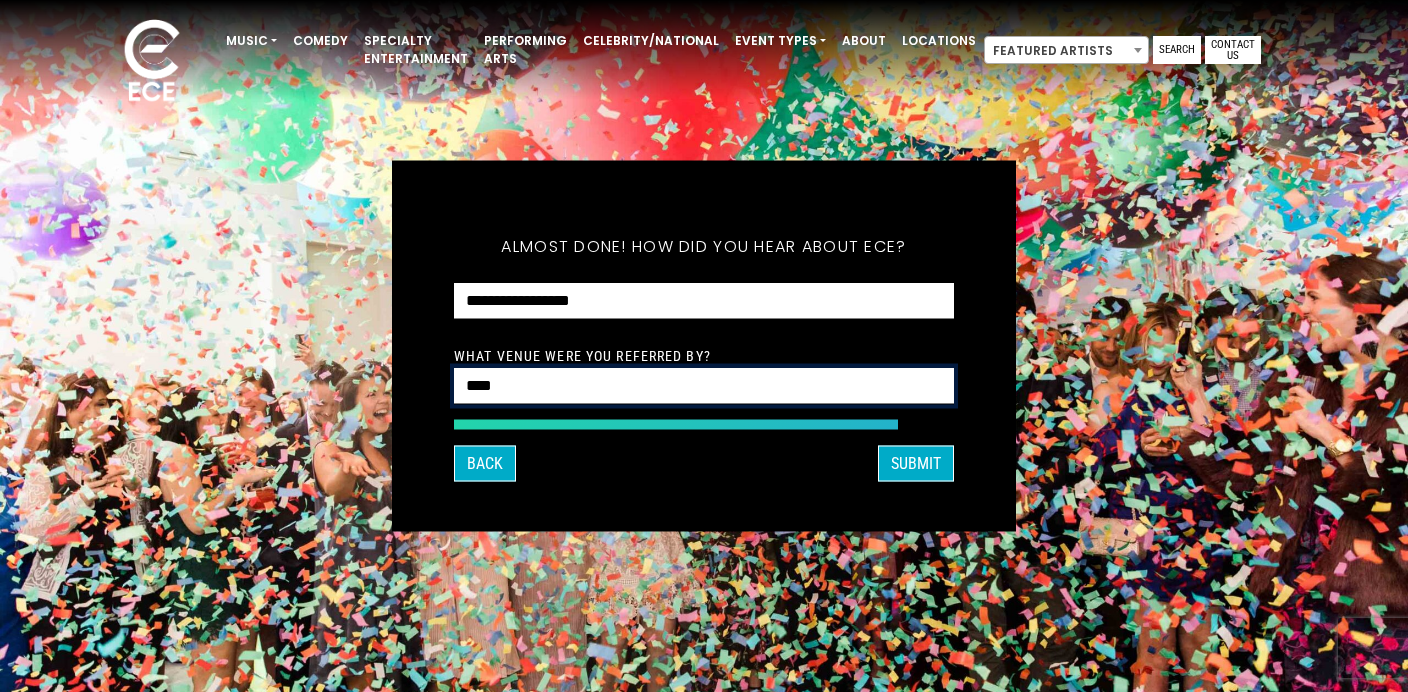 type on "****" 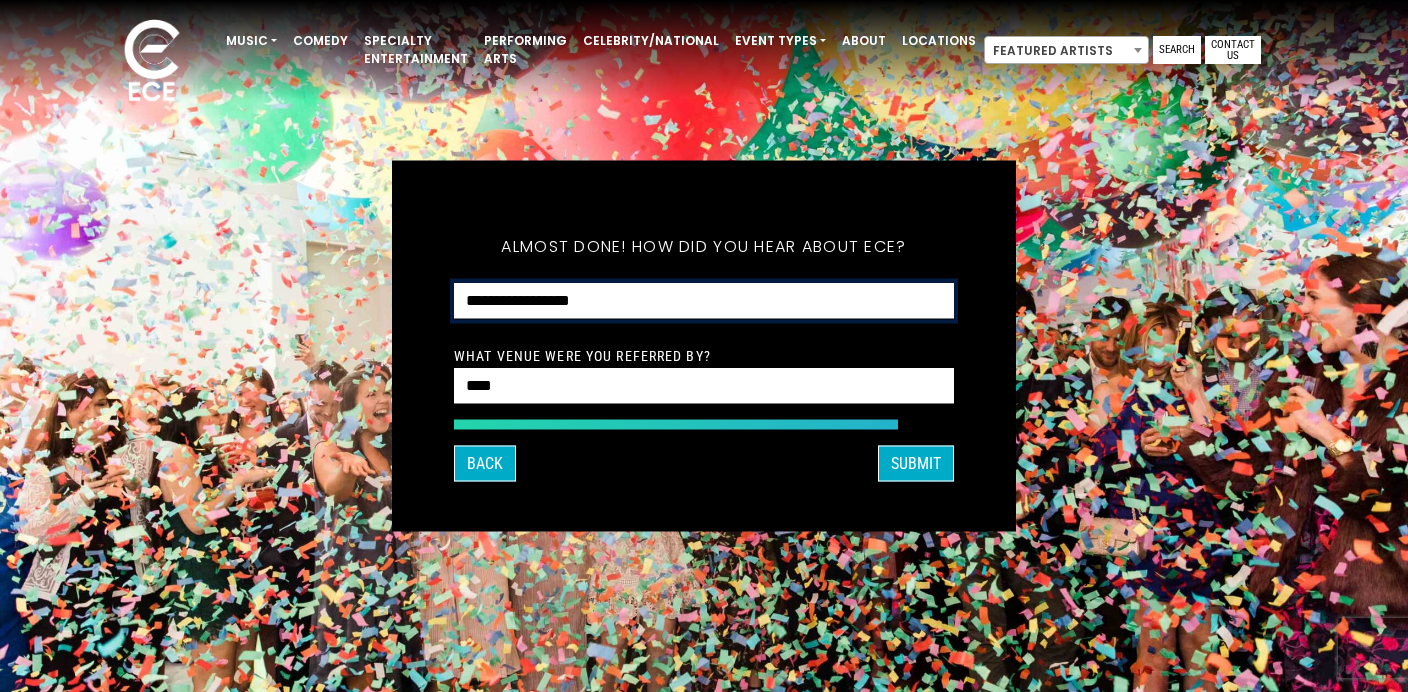 click on "**********" at bounding box center [704, 301] 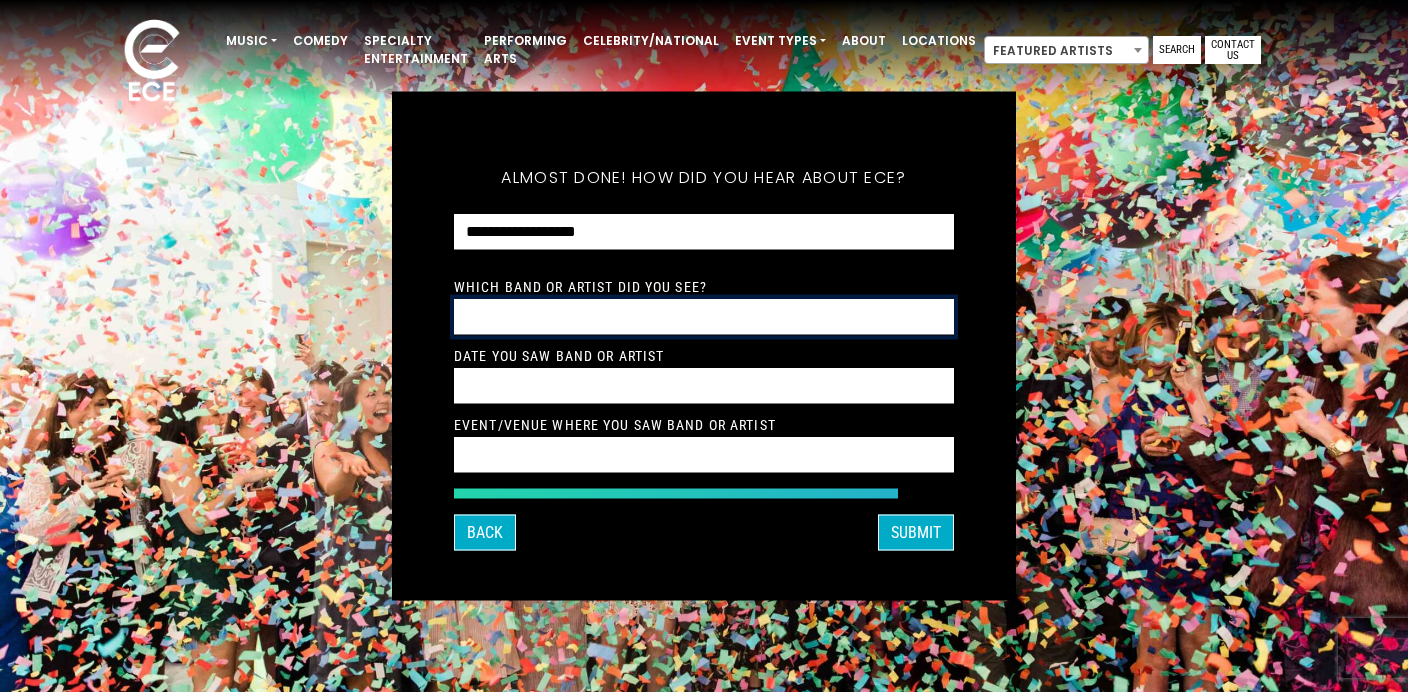 click at bounding box center (704, 317) 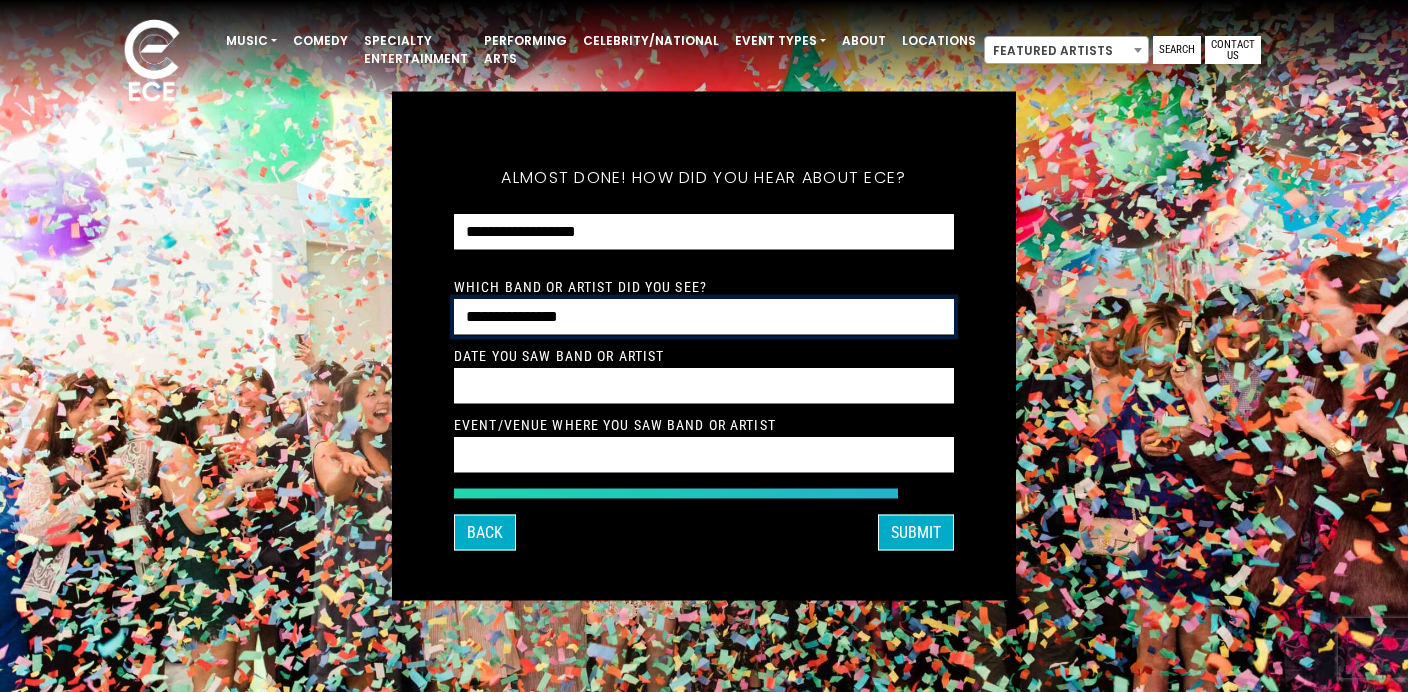 type on "**********" 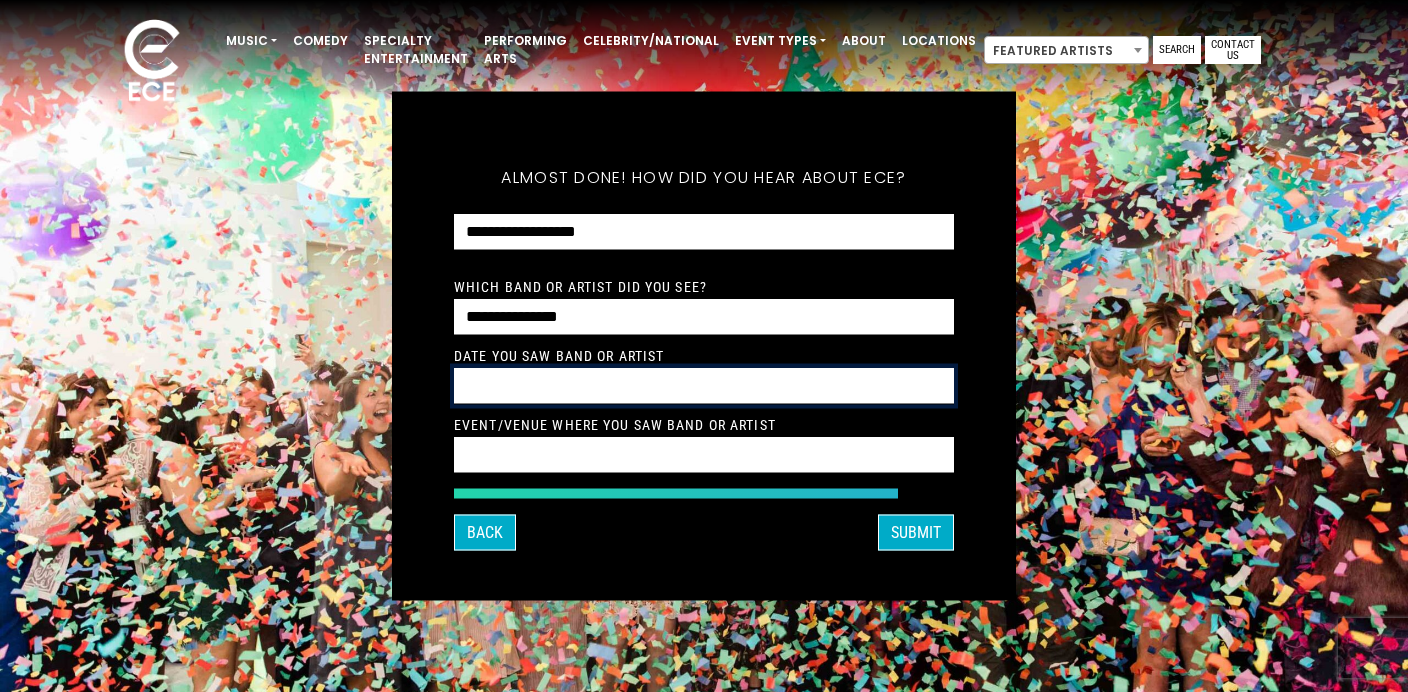 click at bounding box center [704, 386] 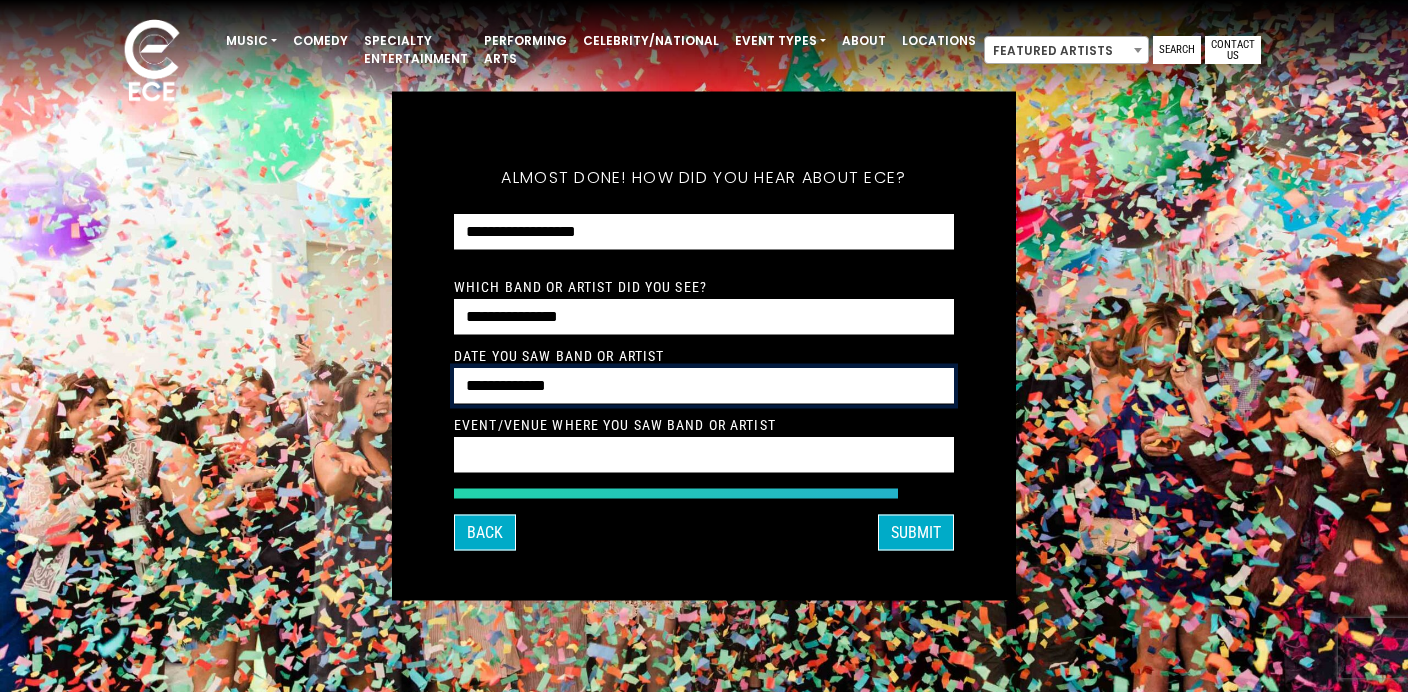 type on "**********" 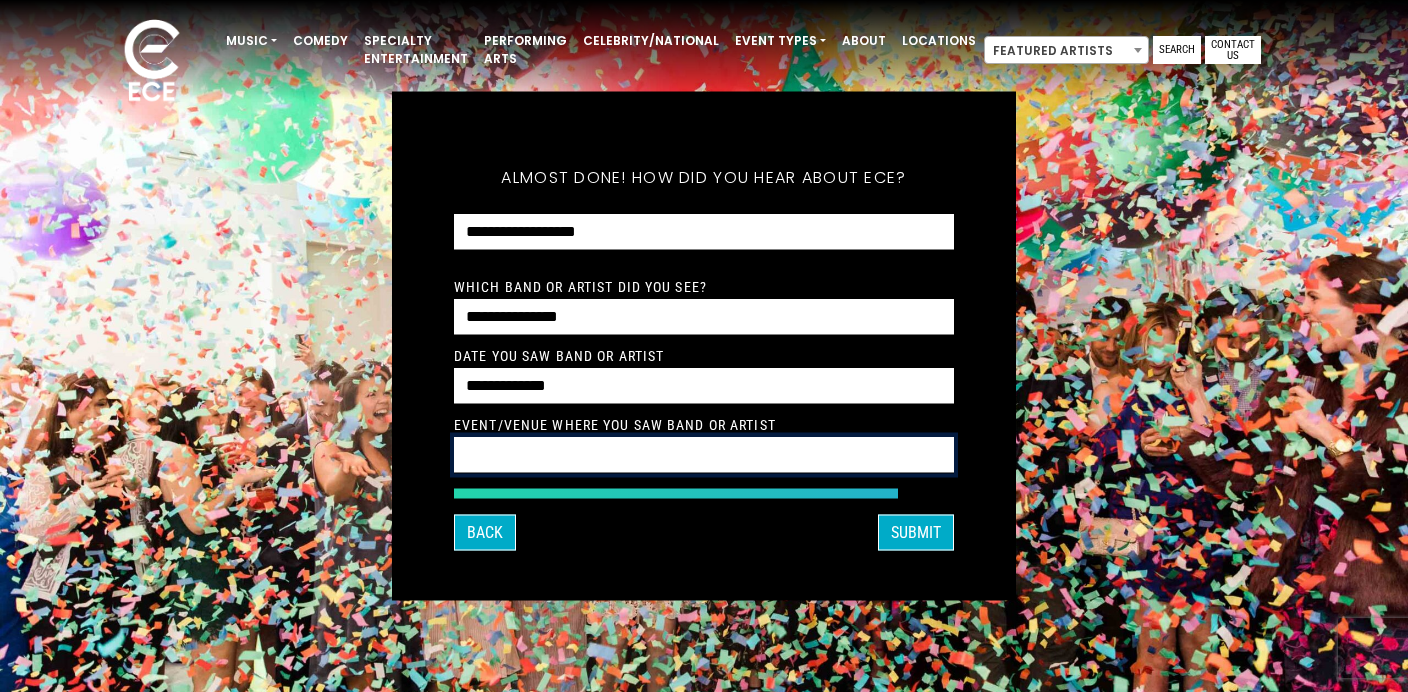 click at bounding box center (704, 455) 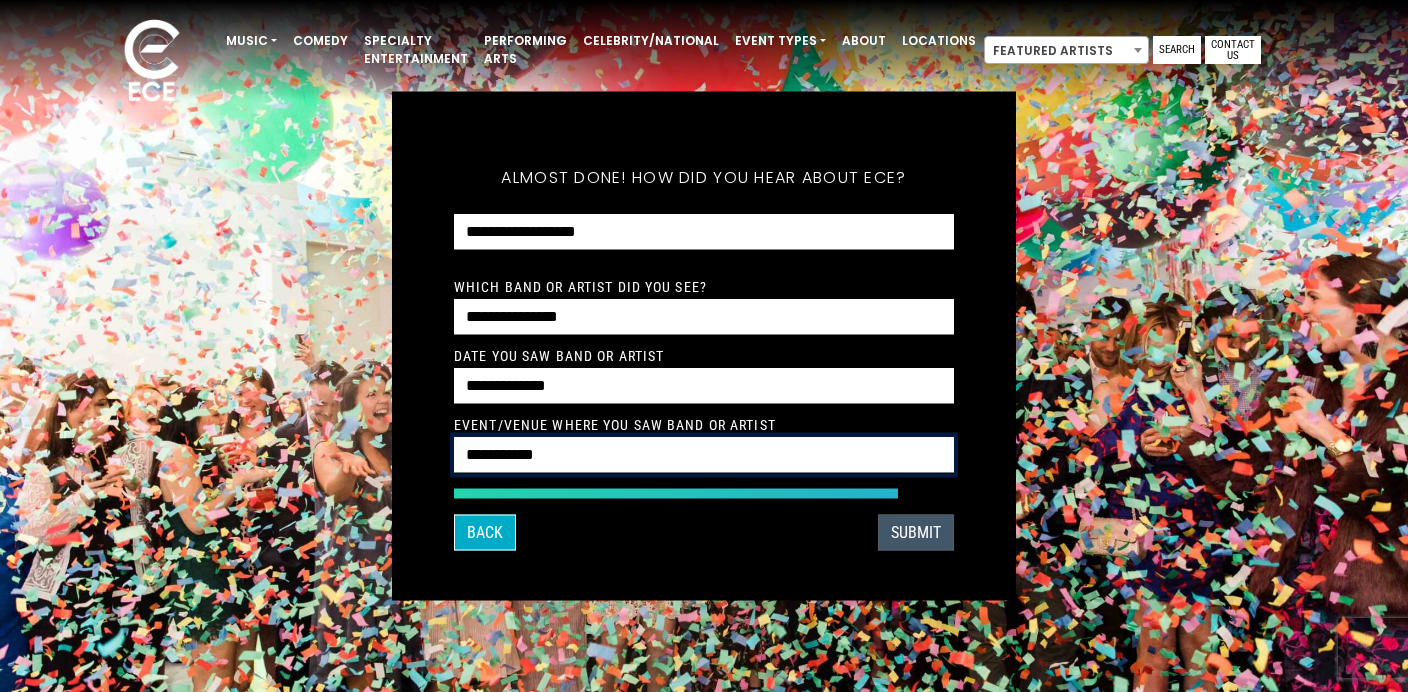 type on "**********" 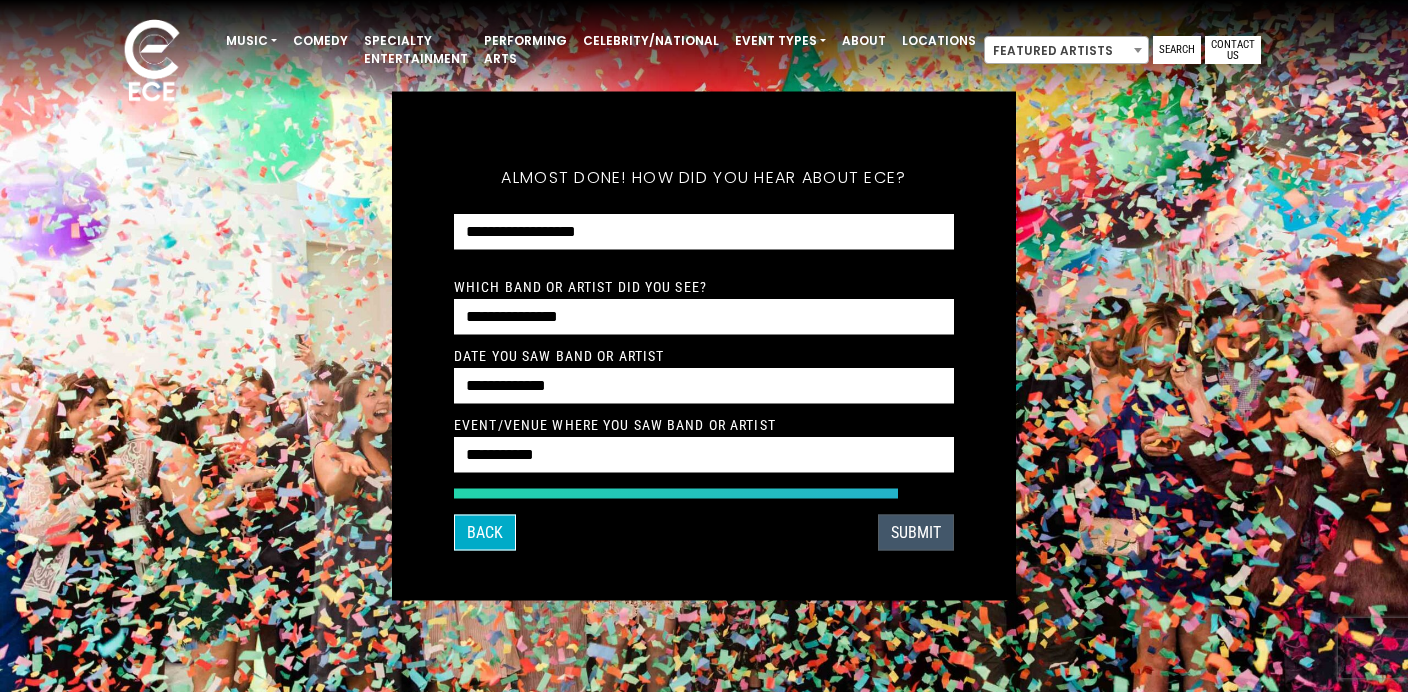 click on "SUBMIT" at bounding box center (916, 533) 